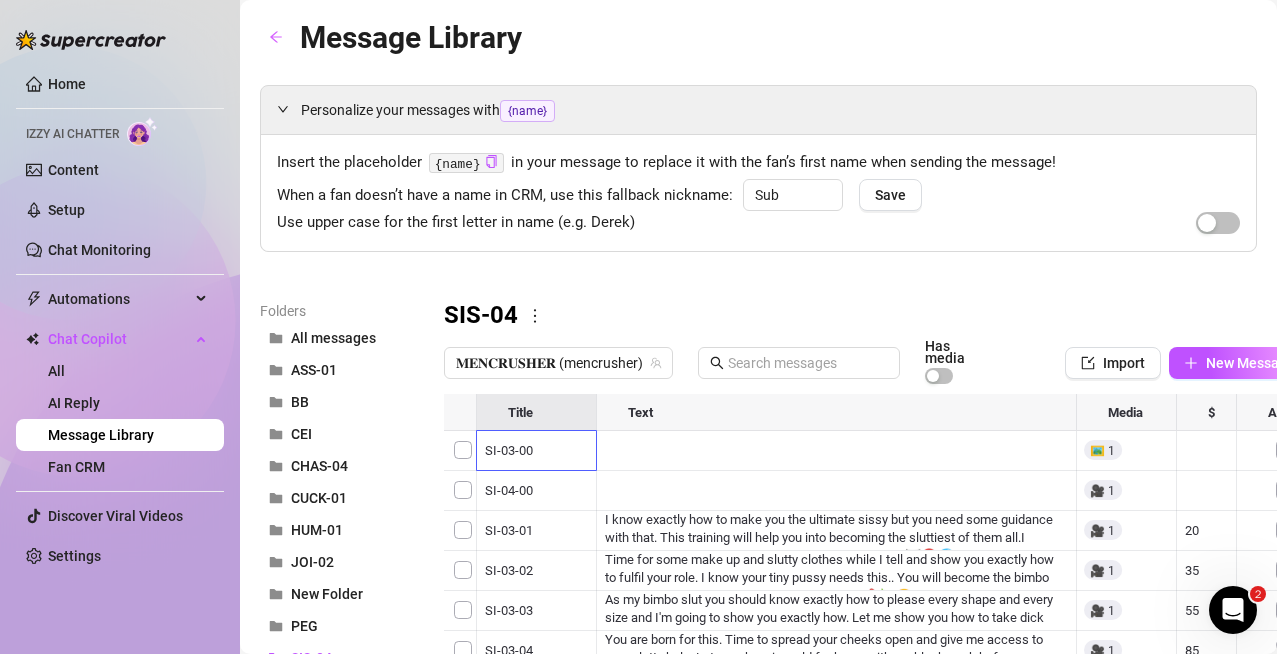 scroll, scrollTop: 0, scrollLeft: 0, axis: both 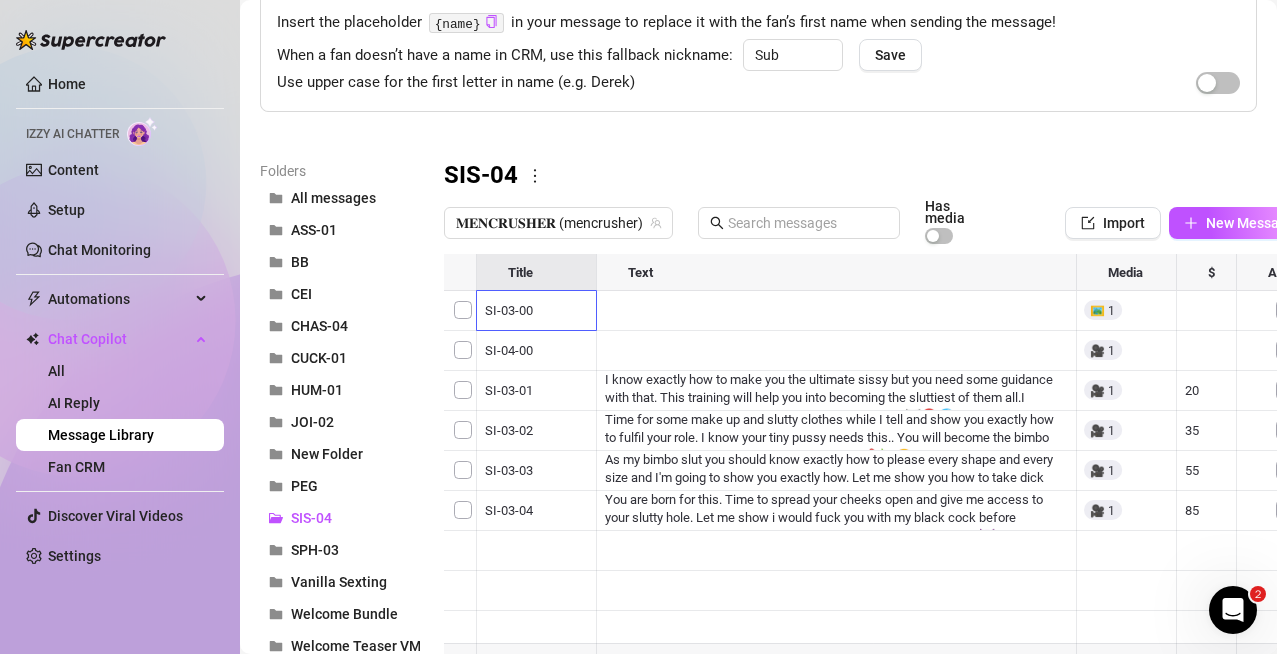 click at bounding box center (873, 477) 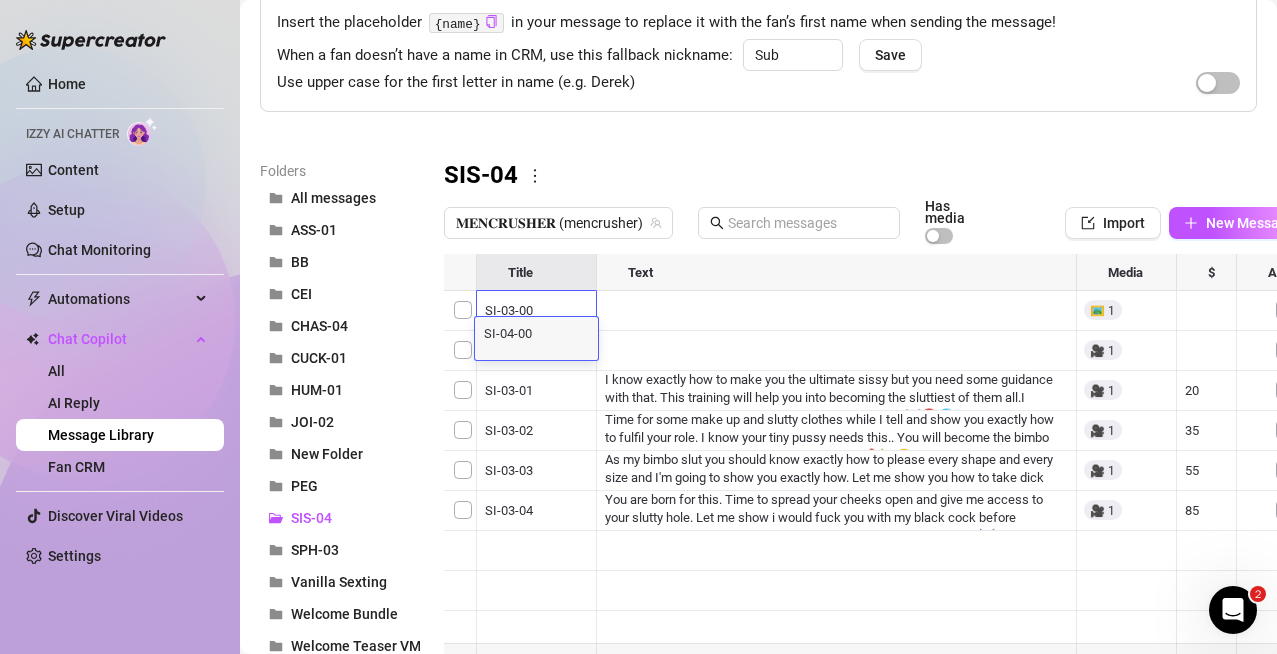 click on "SI-04-00
SI-04-00" at bounding box center [536, 338] 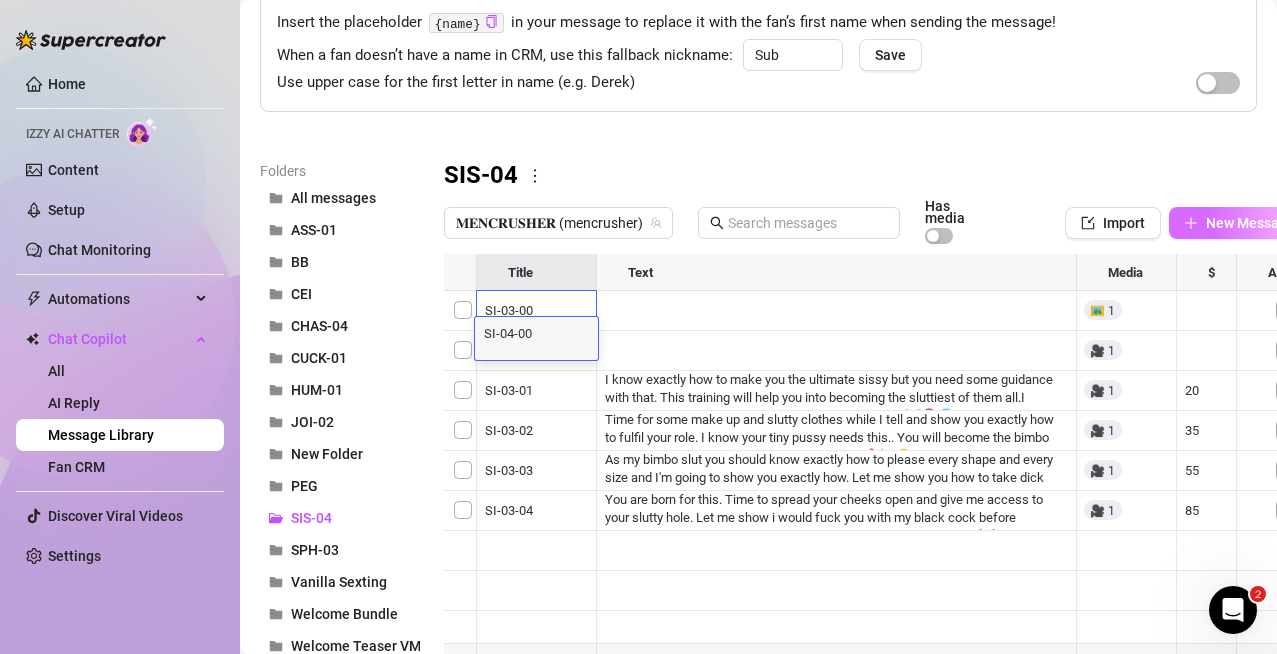 click 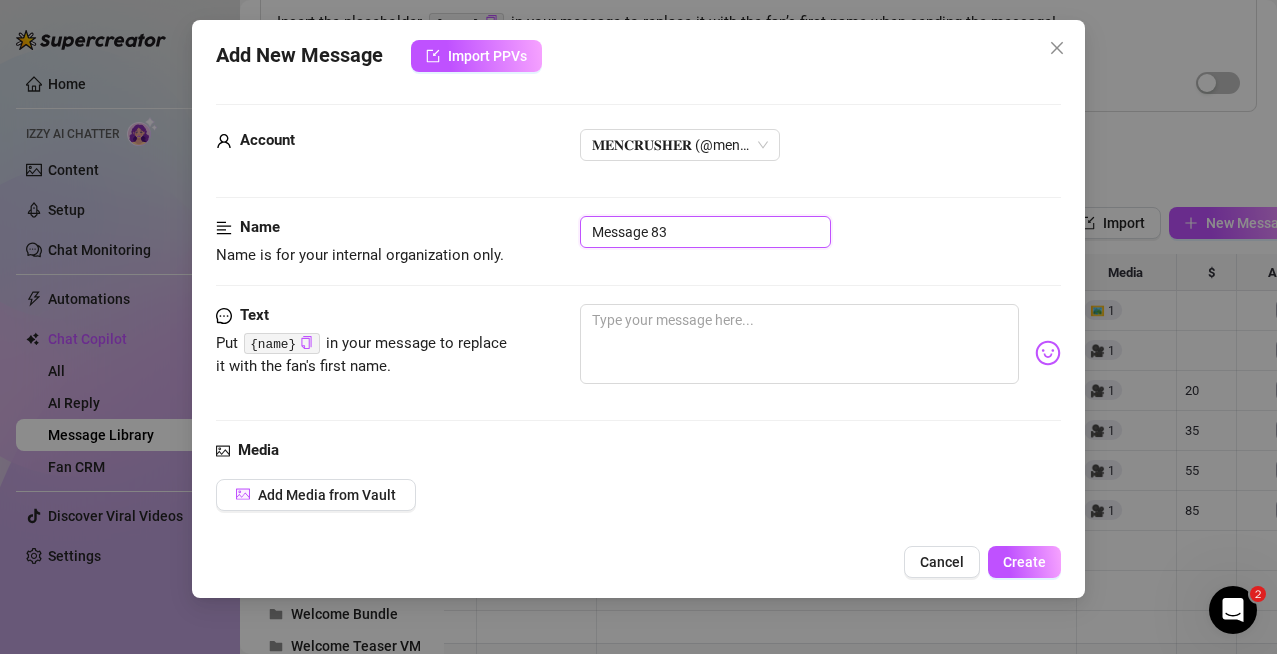 click on "Message 83" at bounding box center [705, 232] 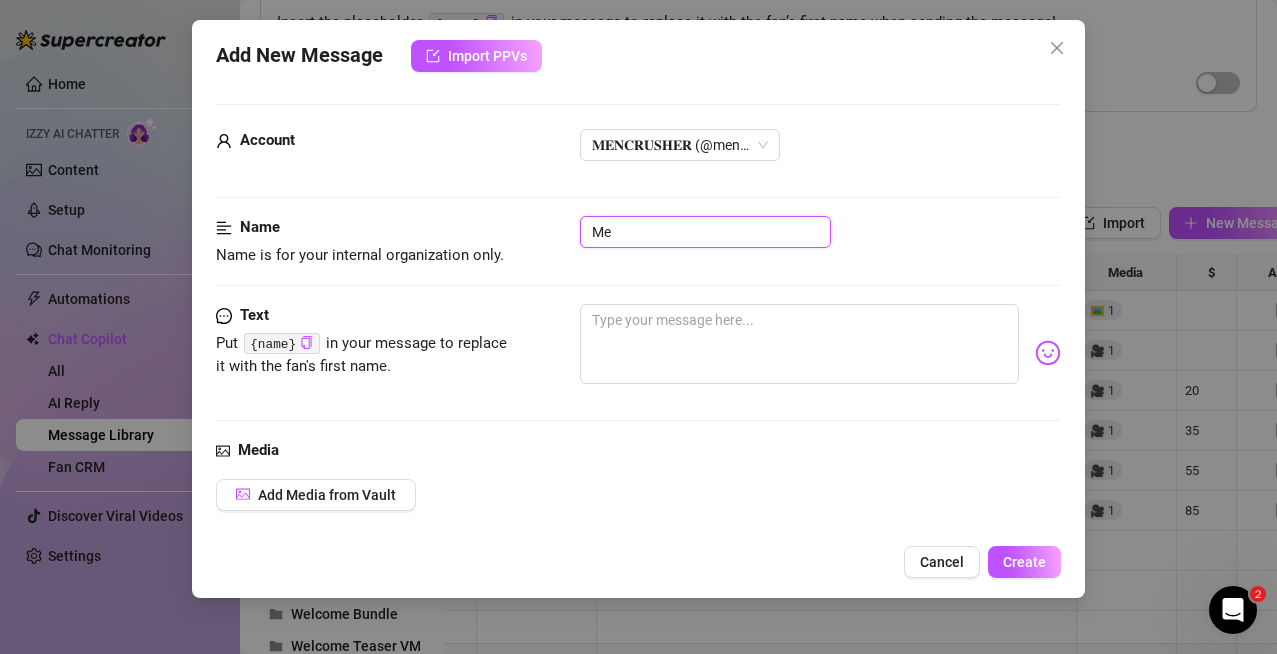 type on "M" 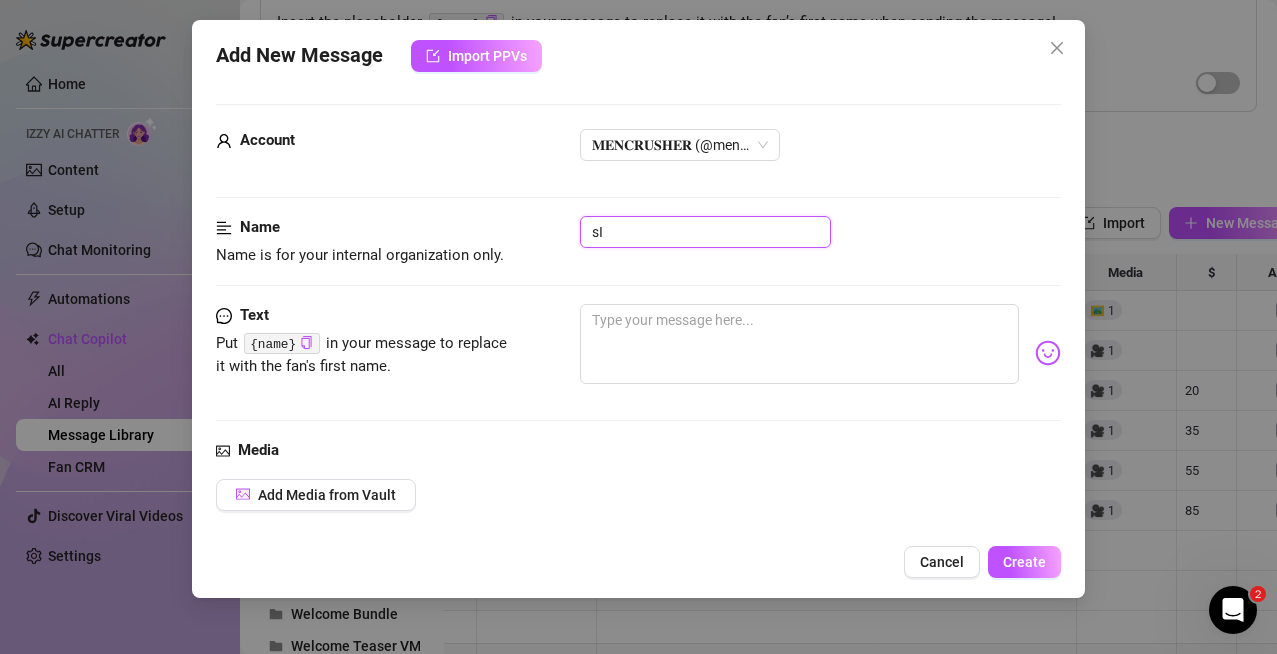 type on "s" 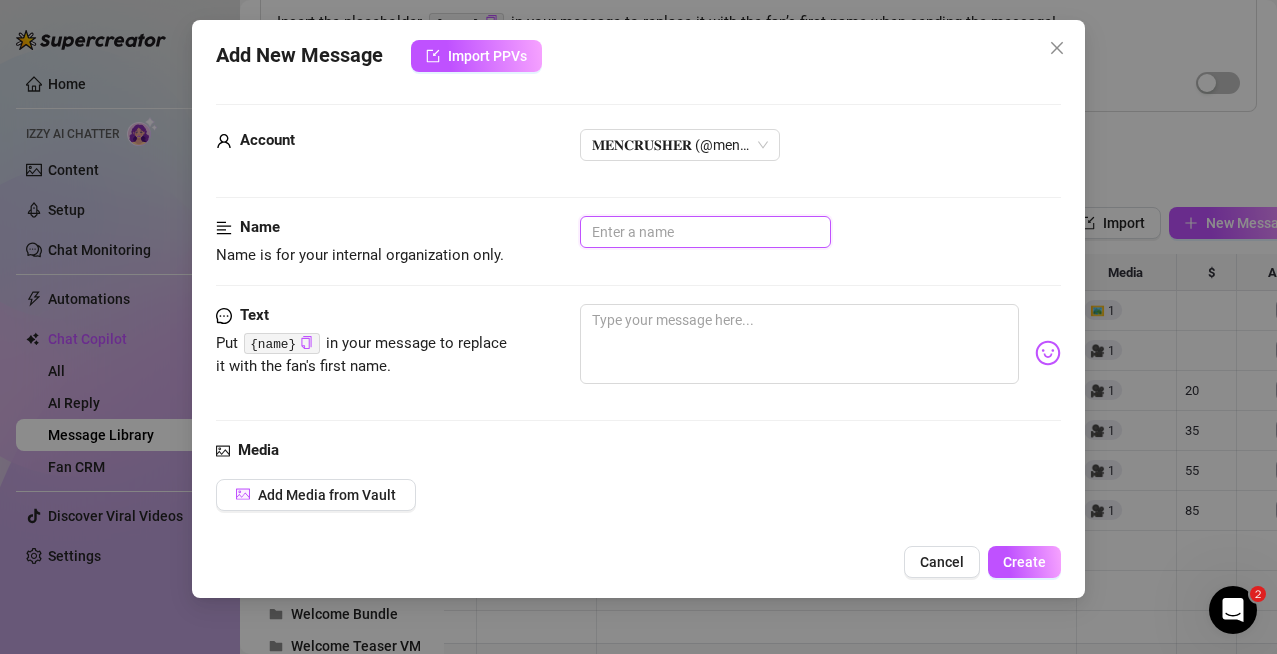 type on "A" 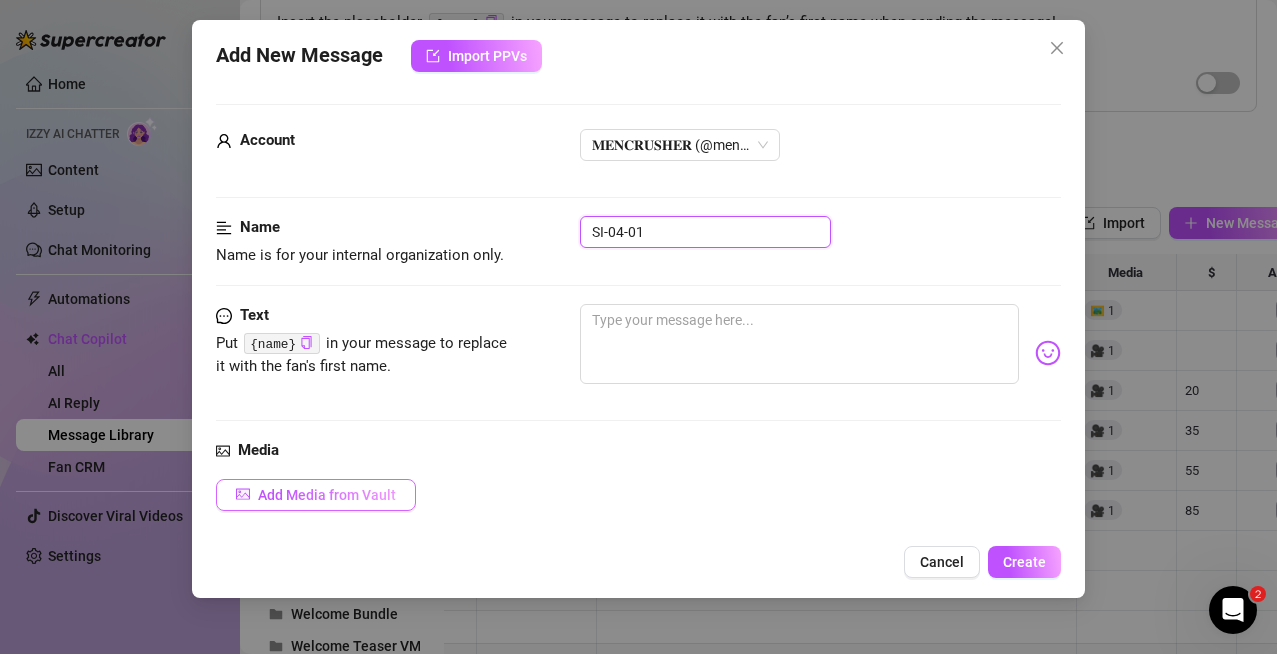 type on "SI-04-01" 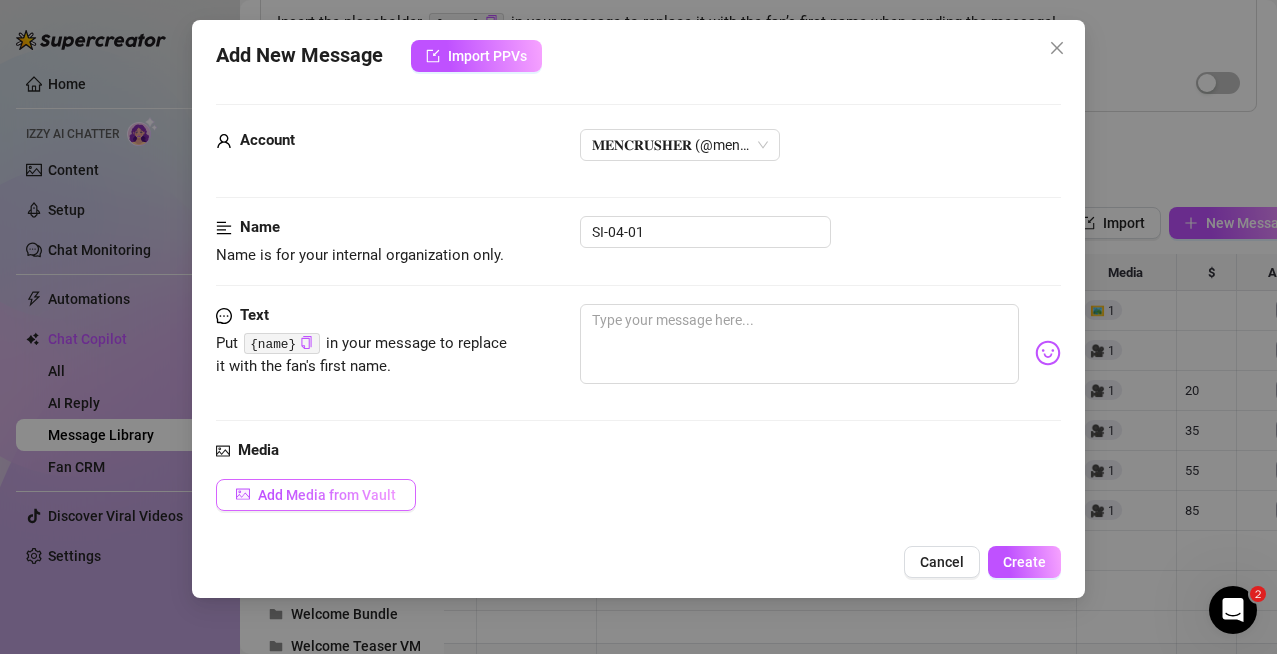 click on "Add Media from Vault" at bounding box center [316, 495] 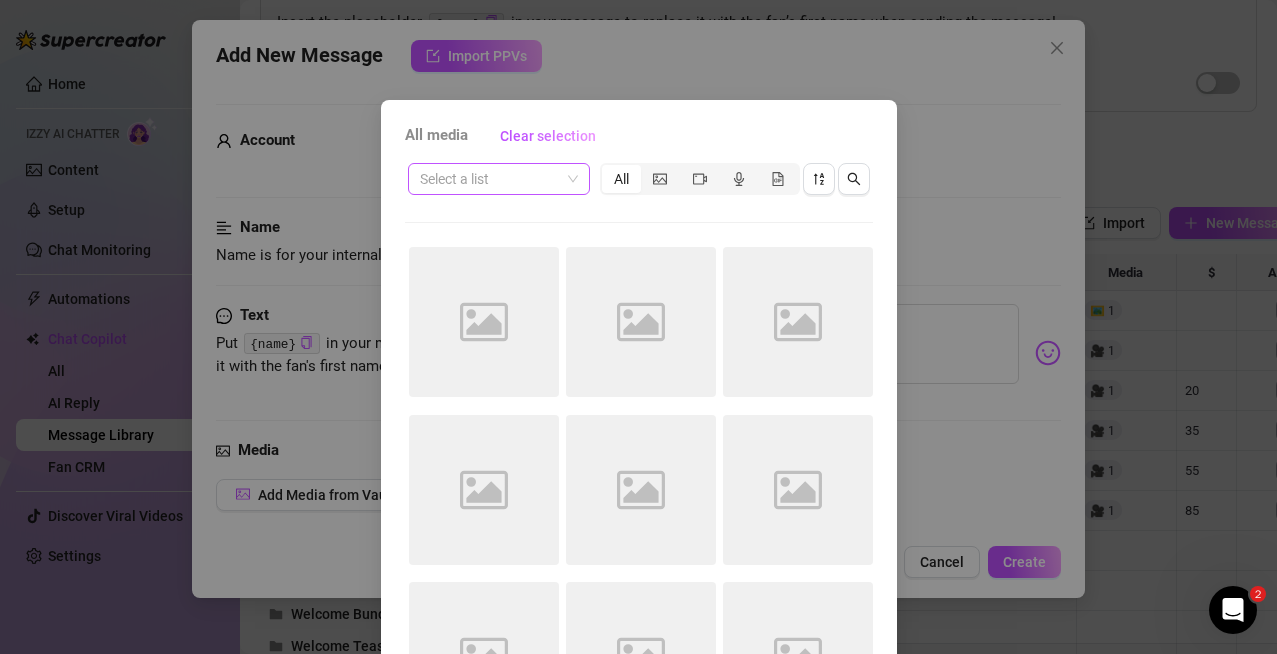 click at bounding box center [490, 179] 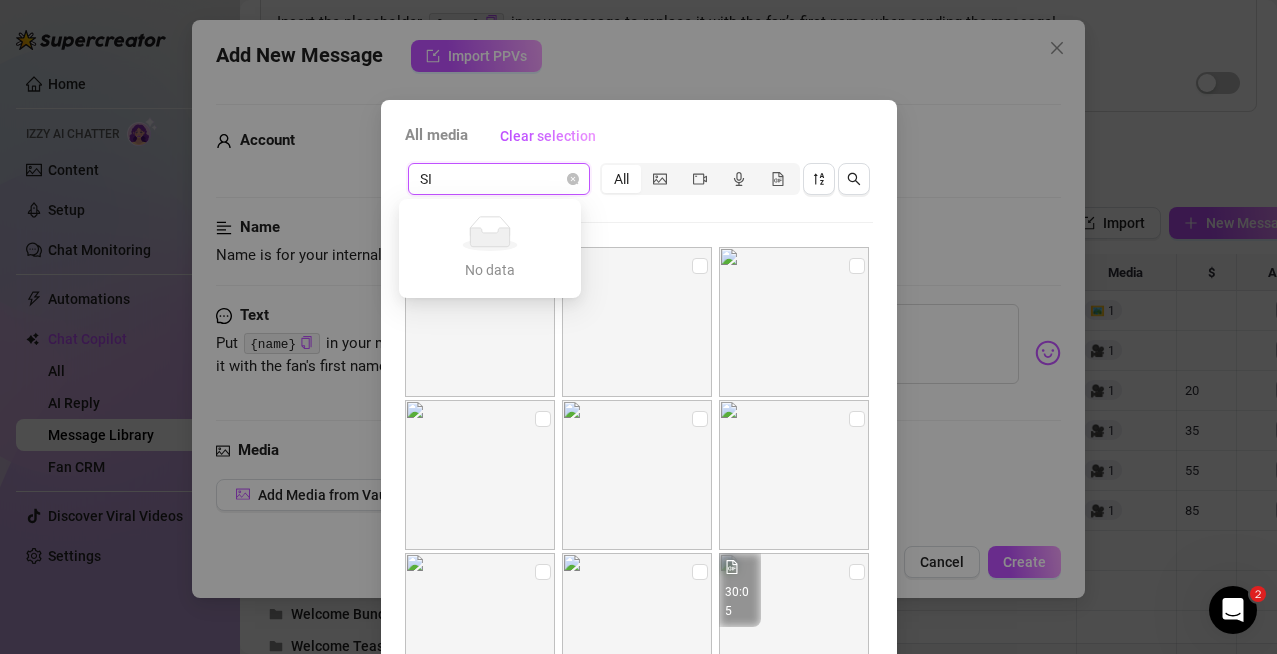 type on "S" 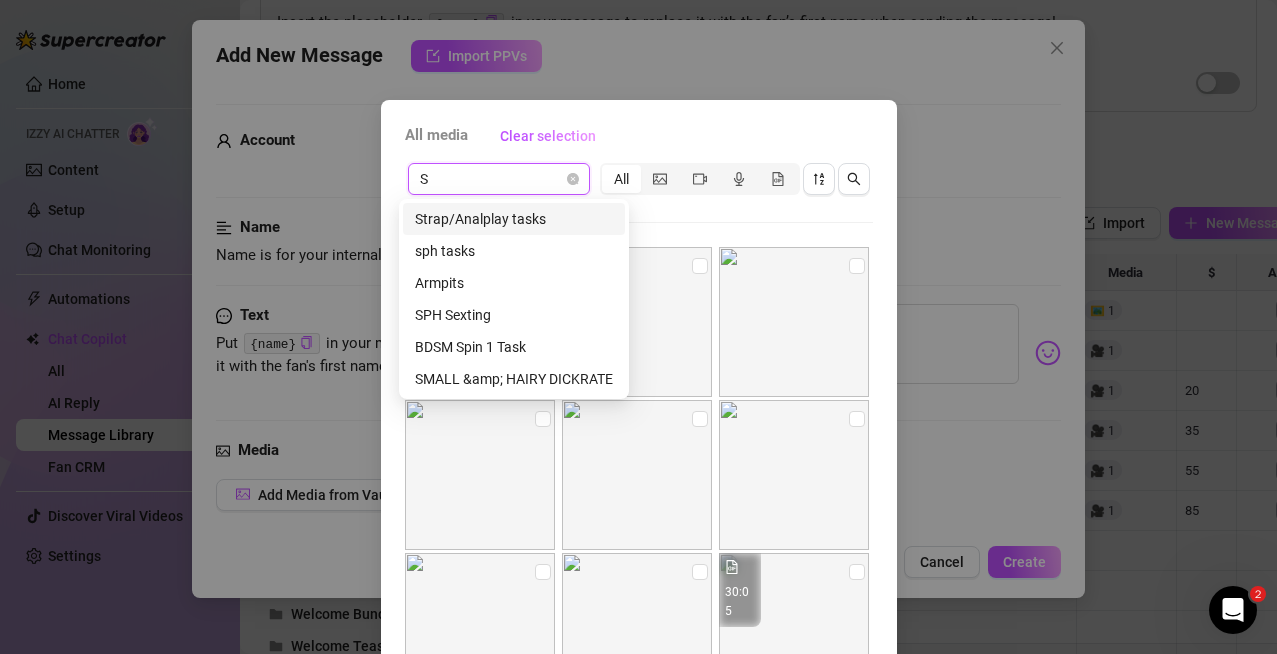 type 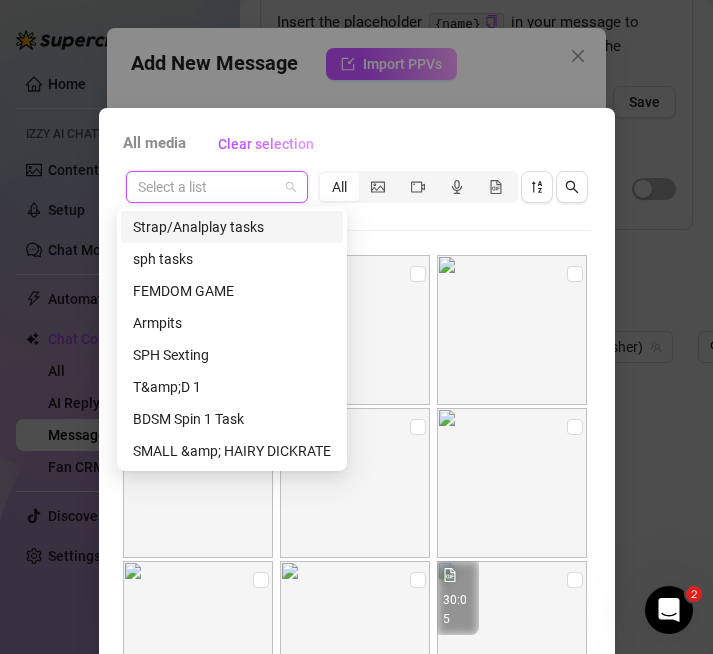 click on "Select a list" at bounding box center [217, 187] 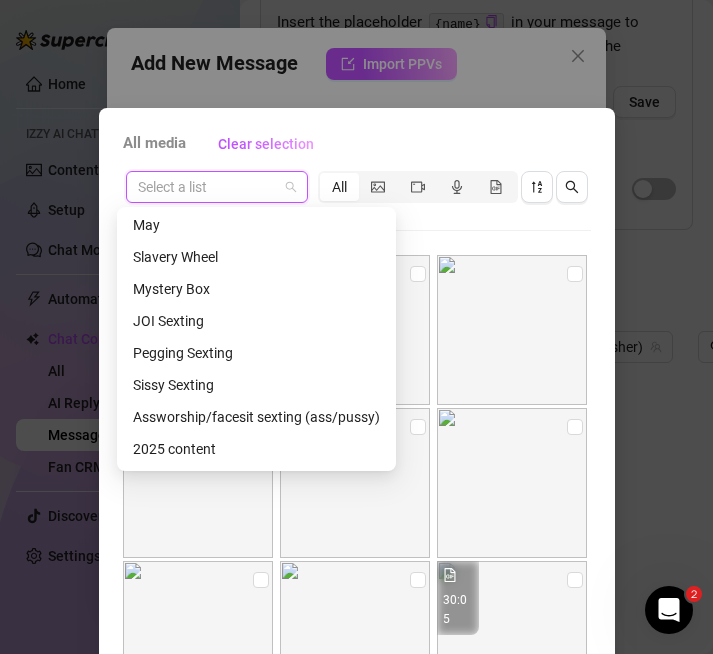 scroll, scrollTop: 5059, scrollLeft: 0, axis: vertical 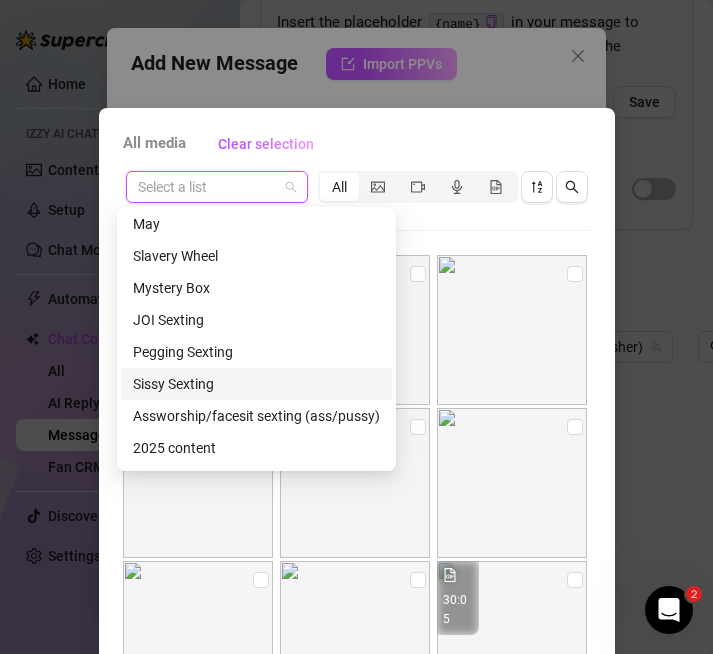 click on "Sissy Sexting" at bounding box center [256, 384] 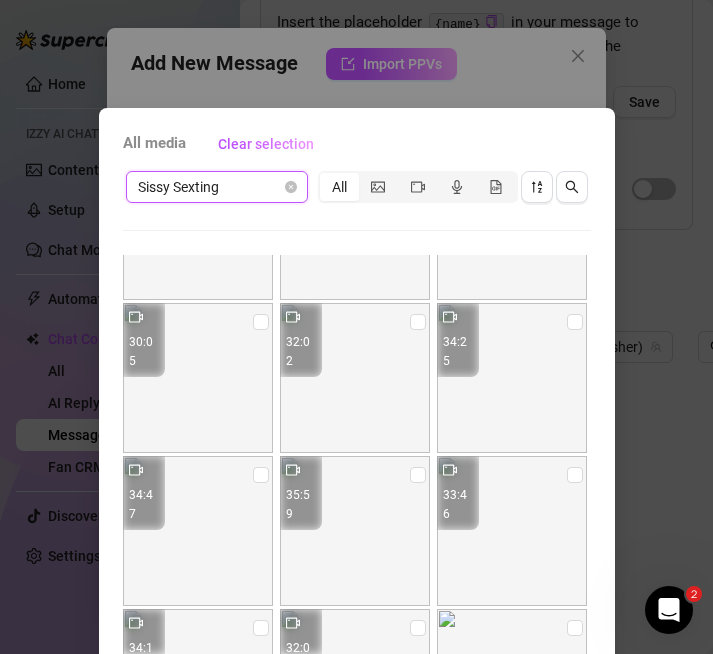 scroll, scrollTop: 259, scrollLeft: 0, axis: vertical 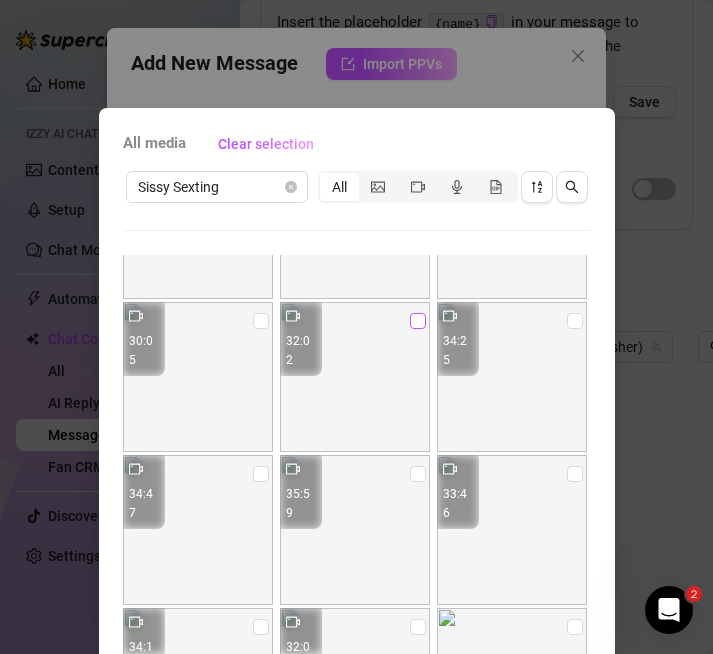 click at bounding box center (418, 321) 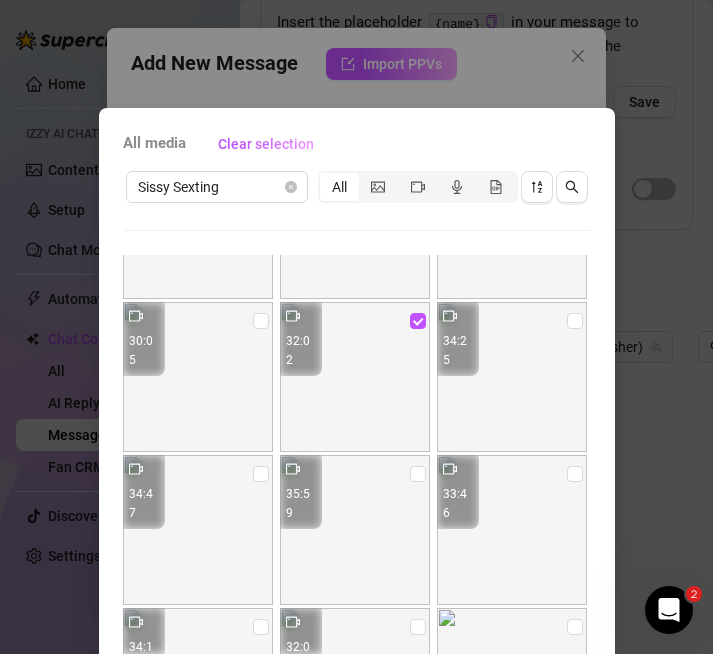 scroll, scrollTop: 189, scrollLeft: 0, axis: vertical 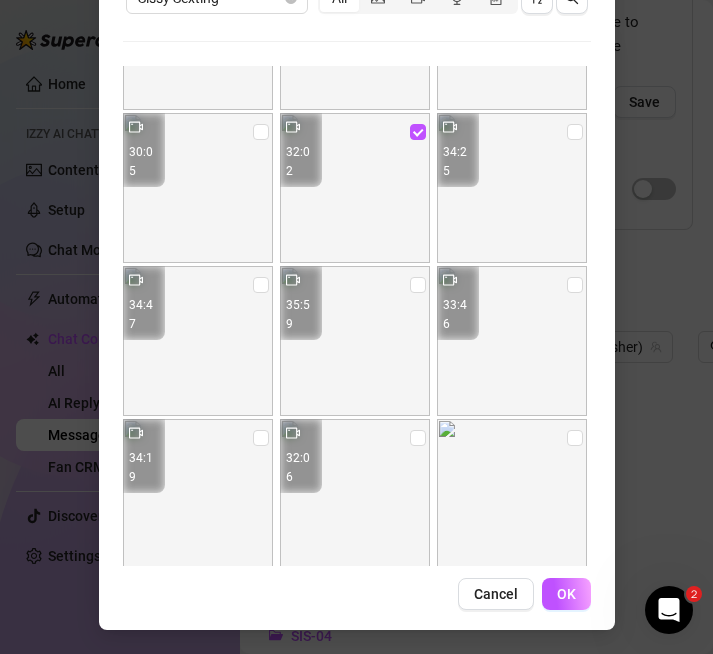click on "OK" at bounding box center [566, 594] 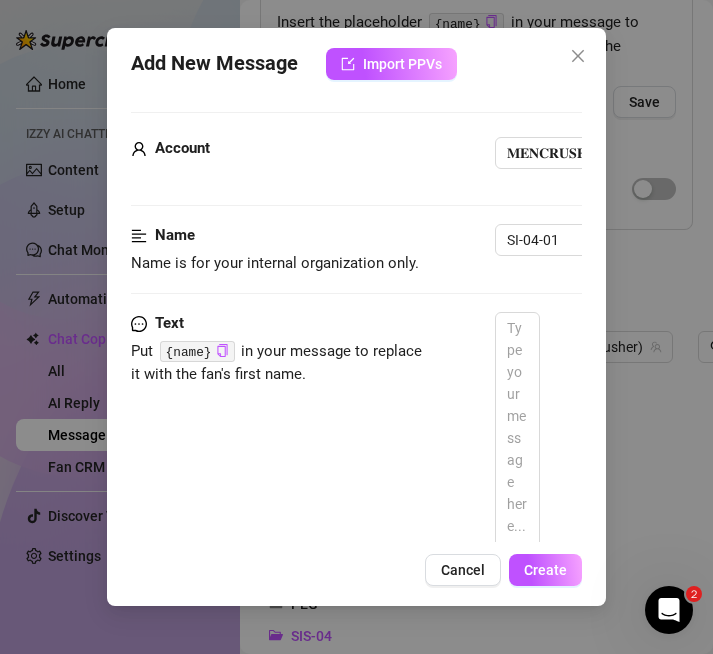 scroll, scrollTop: 800, scrollLeft: 0, axis: vertical 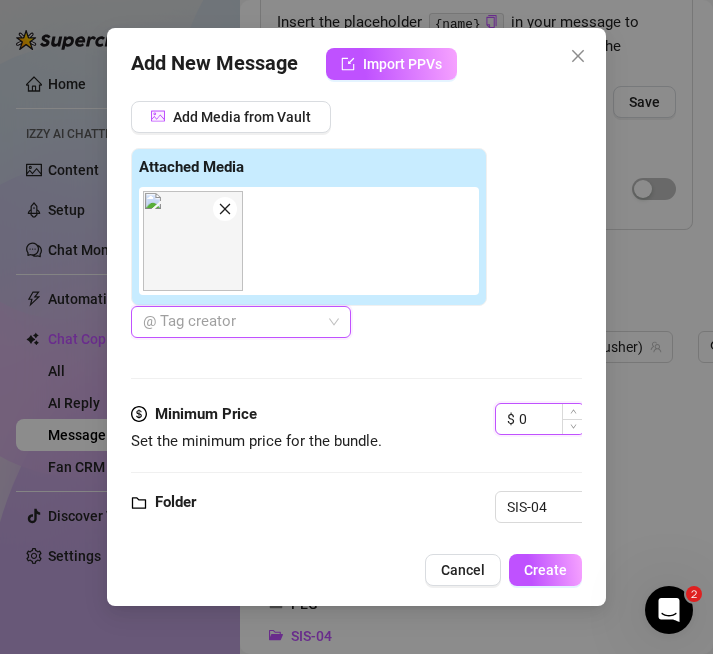 click on "0" at bounding box center (551, 419) 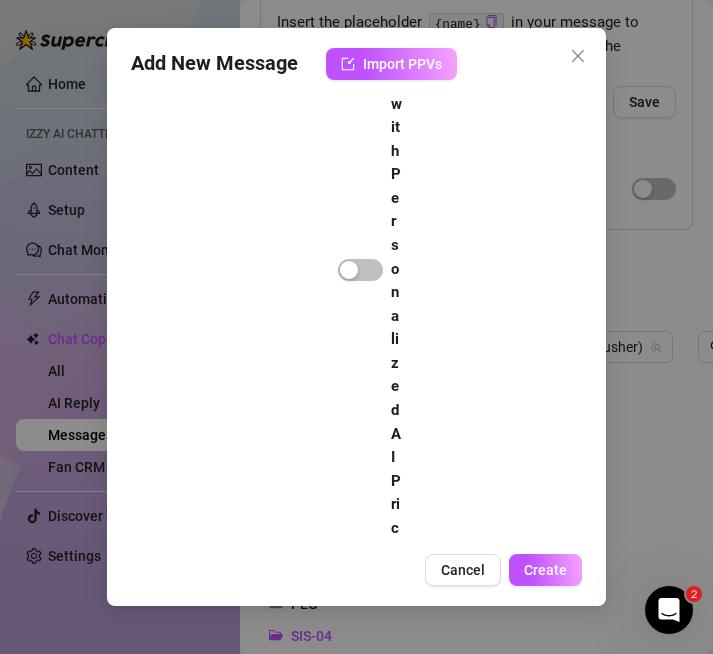 scroll, scrollTop: 1274, scrollLeft: 294, axis: both 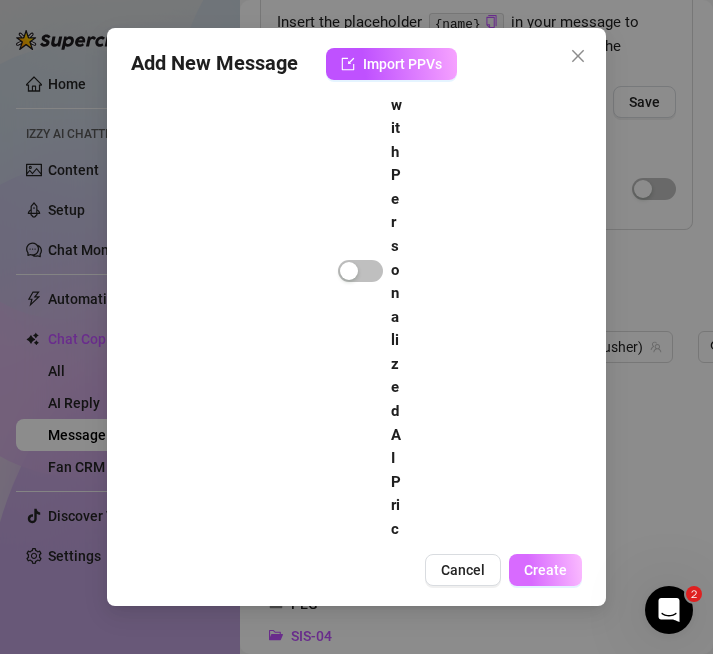 type on "25" 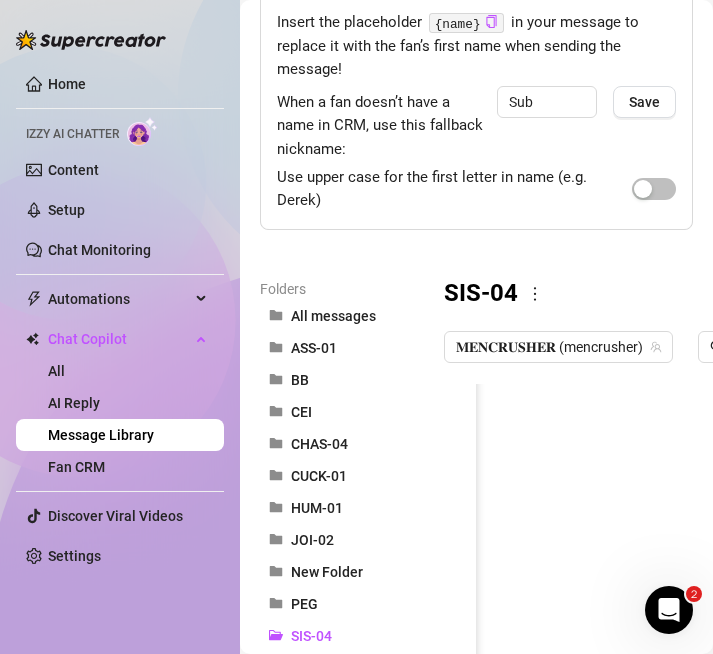 scroll, scrollTop: 0, scrollLeft: 0, axis: both 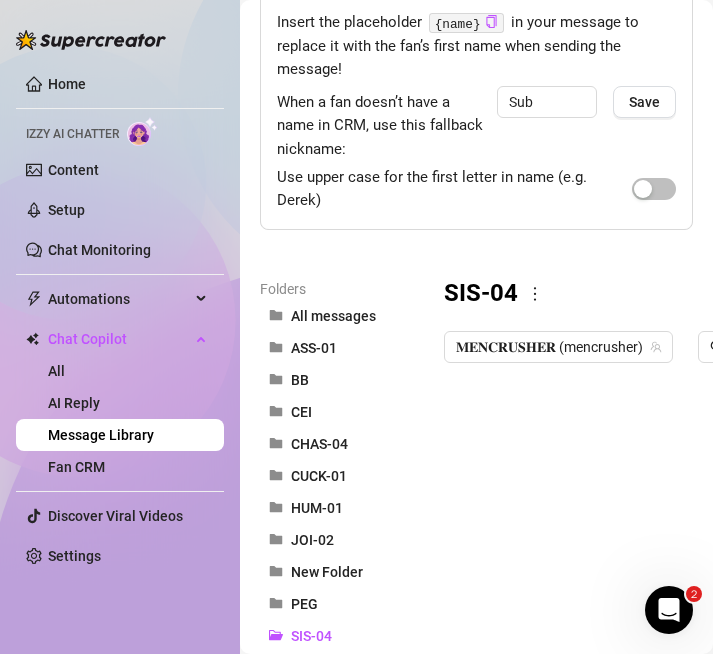 click at bounding box center (652, 607) 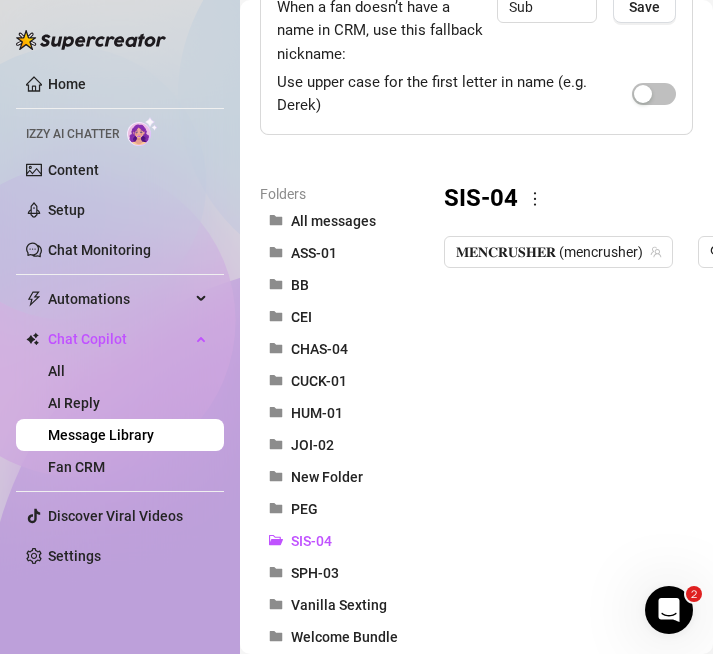 scroll, scrollTop: 334, scrollLeft: 0, axis: vertical 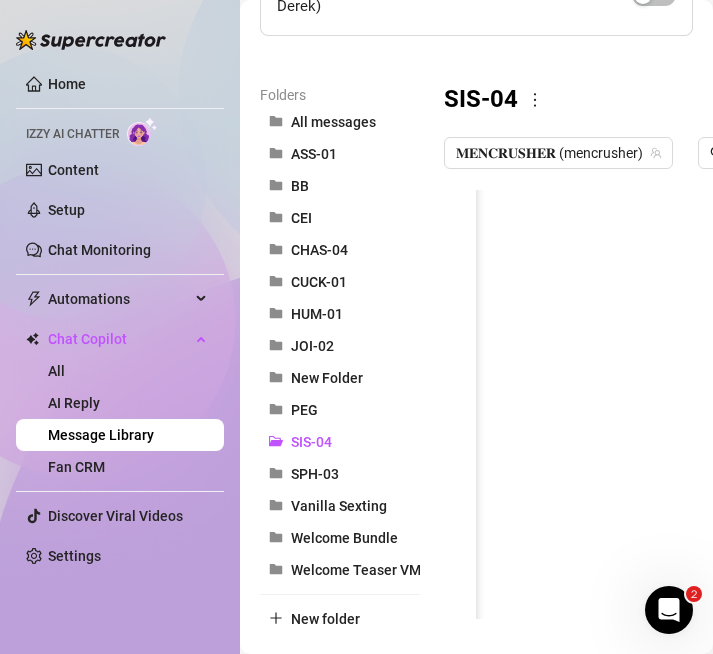 click at bounding box center (652, 413) 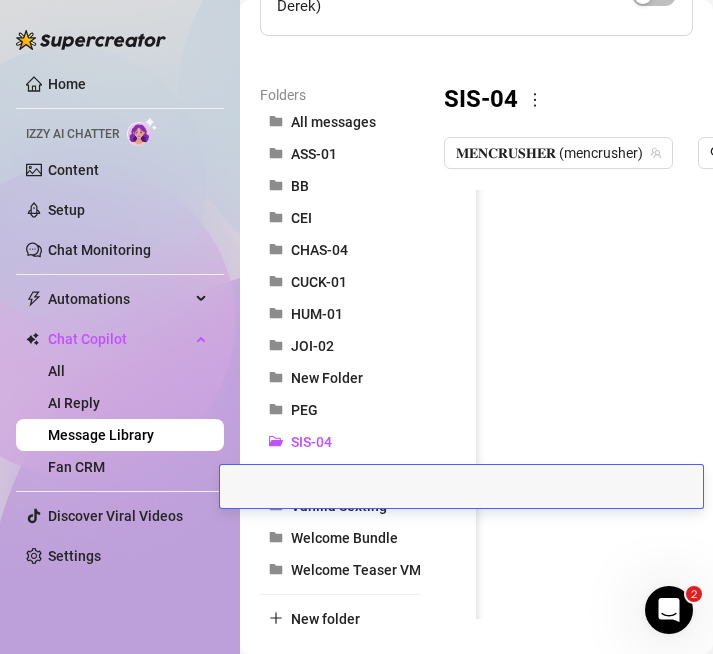 click at bounding box center (461, 486) 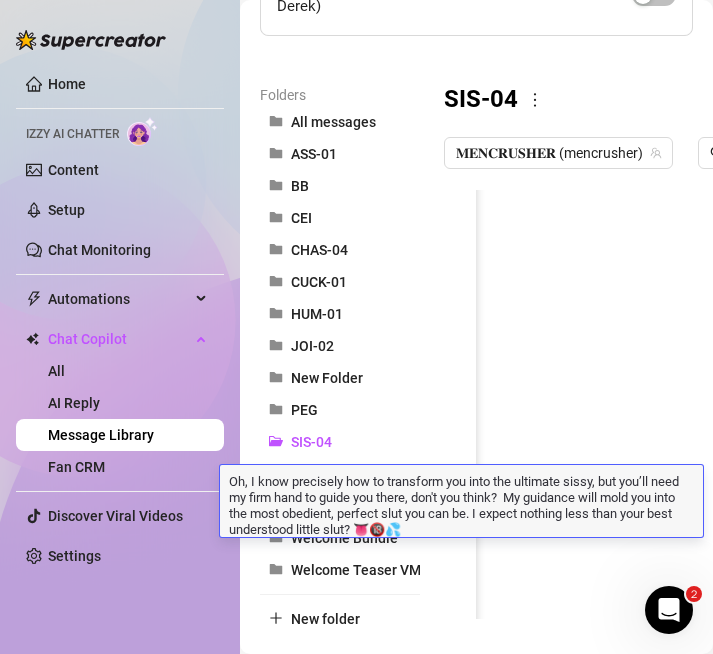 click on "Oh, I know precisely how to transform you into the ultimate sissy, but you’ll need my firm hand to guide you there, don't you think?  My guidance will mold you into the most obedient, perfect slut you can be. I expect nothing less than your best understood little slut? 👅🔞💦" at bounding box center (461, 504) 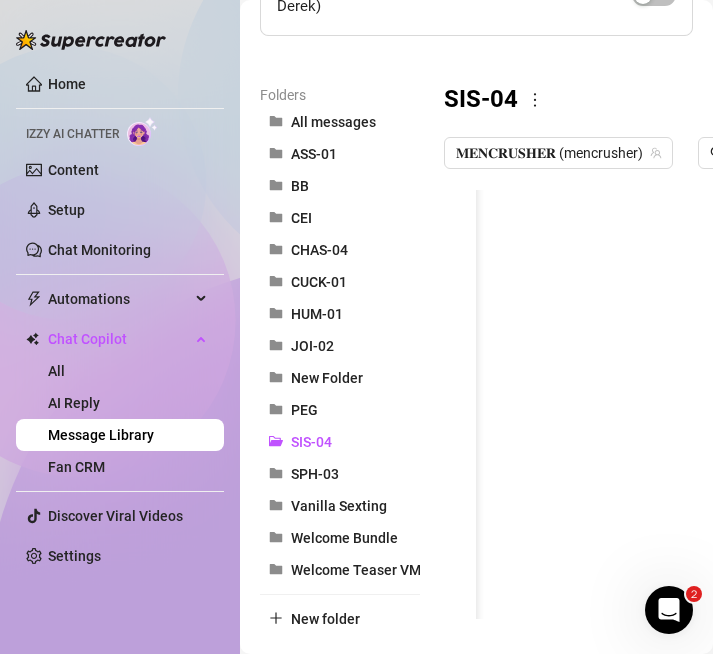 scroll, scrollTop: 0, scrollLeft: 0, axis: both 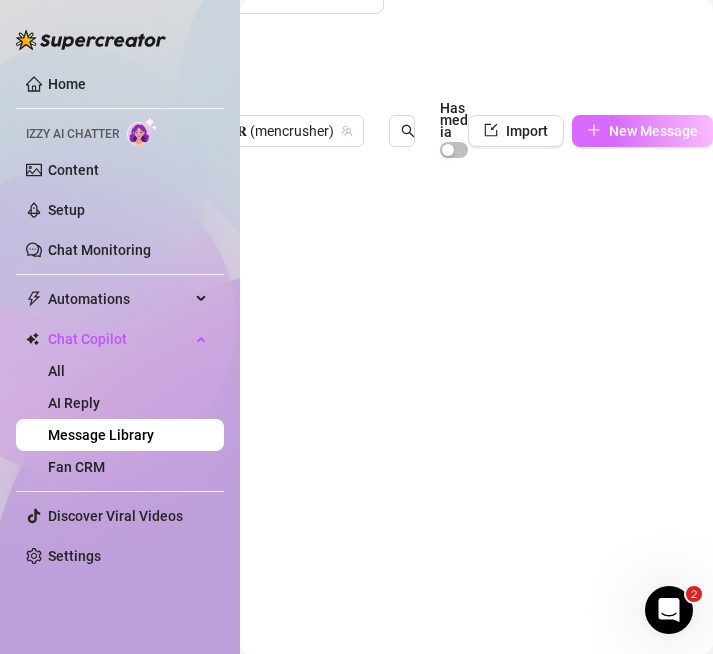 click on "New Message" at bounding box center (653, 131) 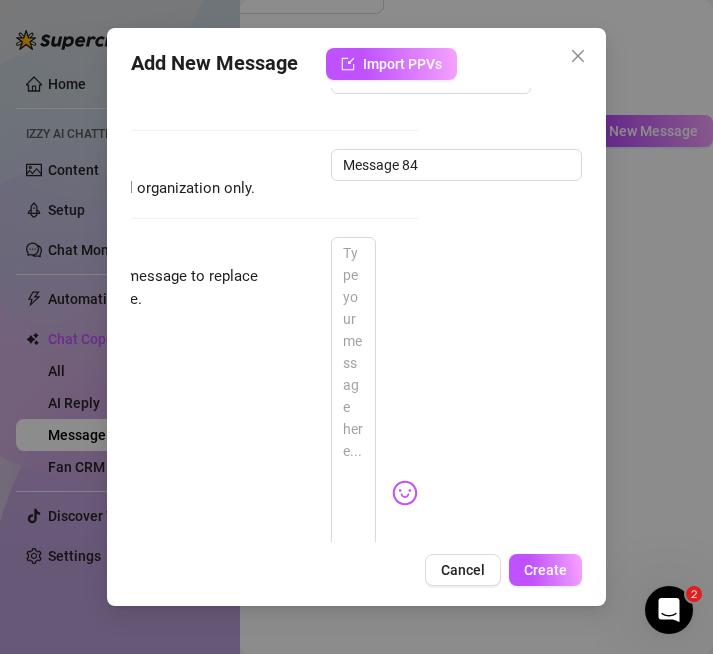 scroll, scrollTop: 0, scrollLeft: 181, axis: horizontal 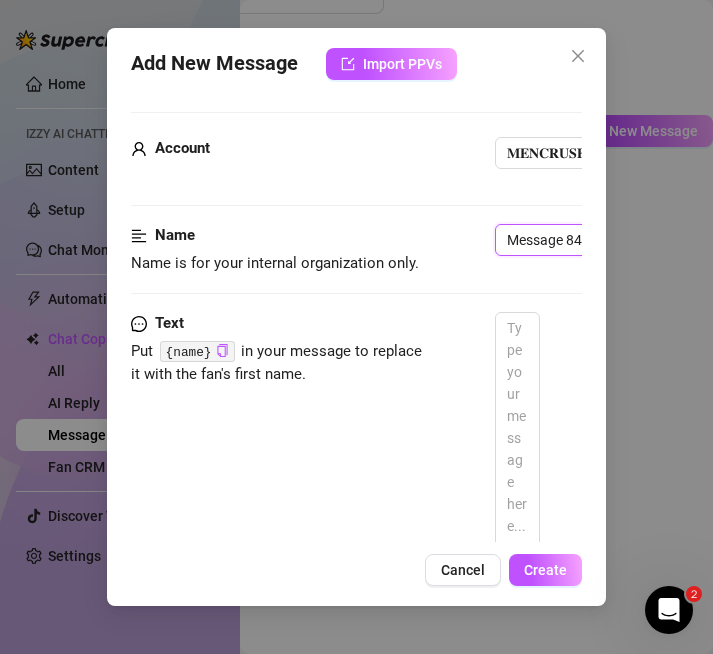 drag, startPoint x: 432, startPoint y: 248, endPoint x: -2, endPoint y: 268, distance: 434.46057 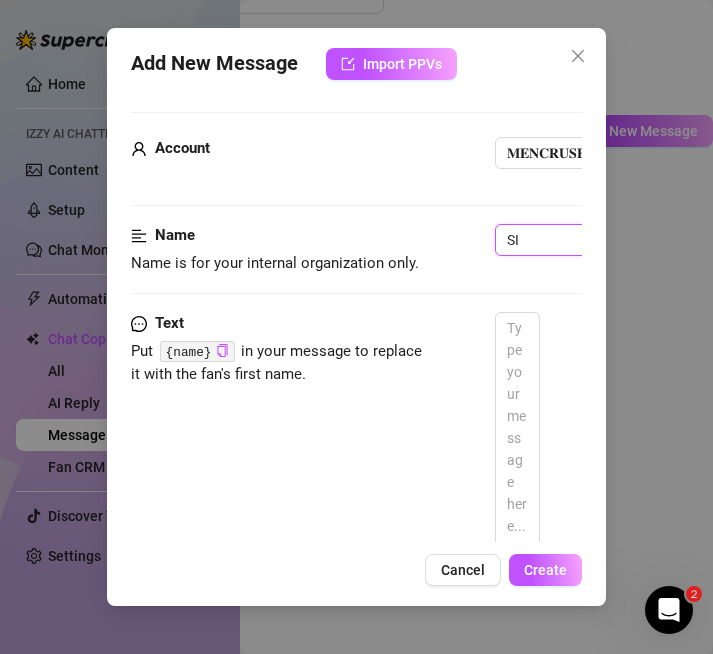 click on "SI" at bounding box center [620, 240] 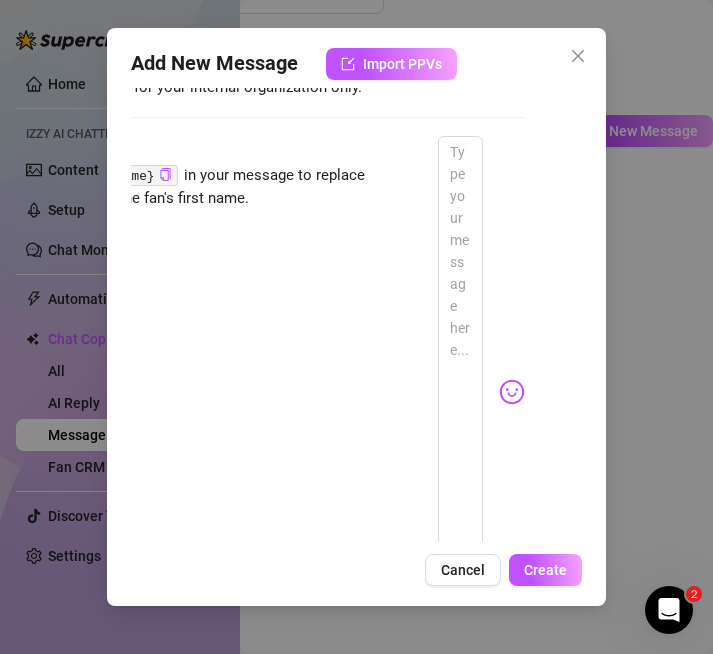 scroll, scrollTop: 187, scrollLeft: 49, axis: both 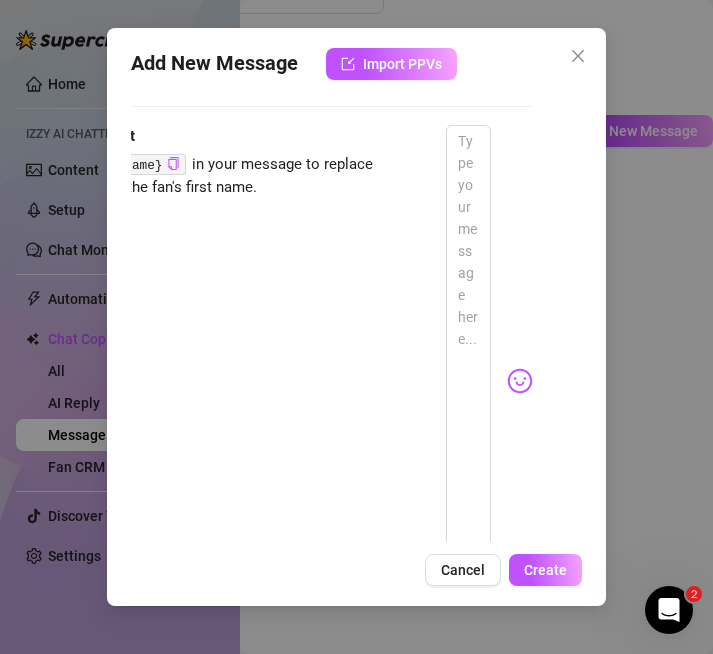 type on "SI-04-02" 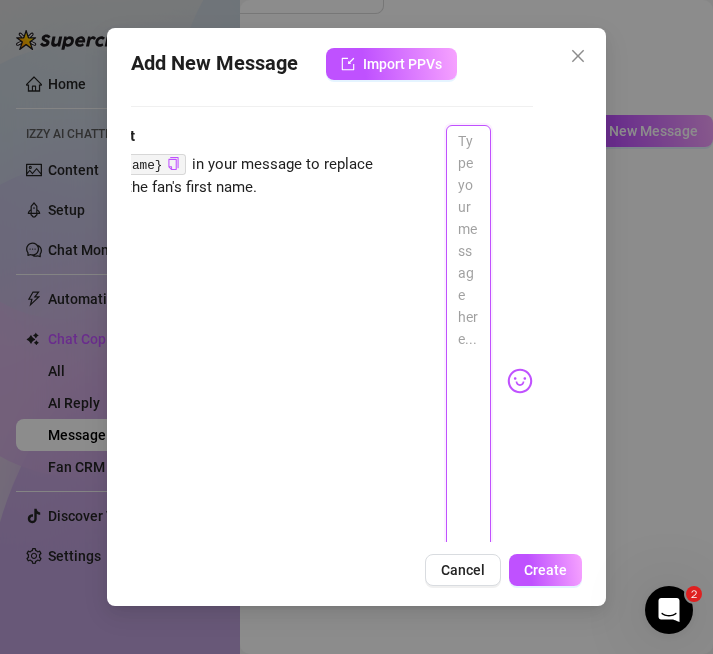 click at bounding box center [468, 372] 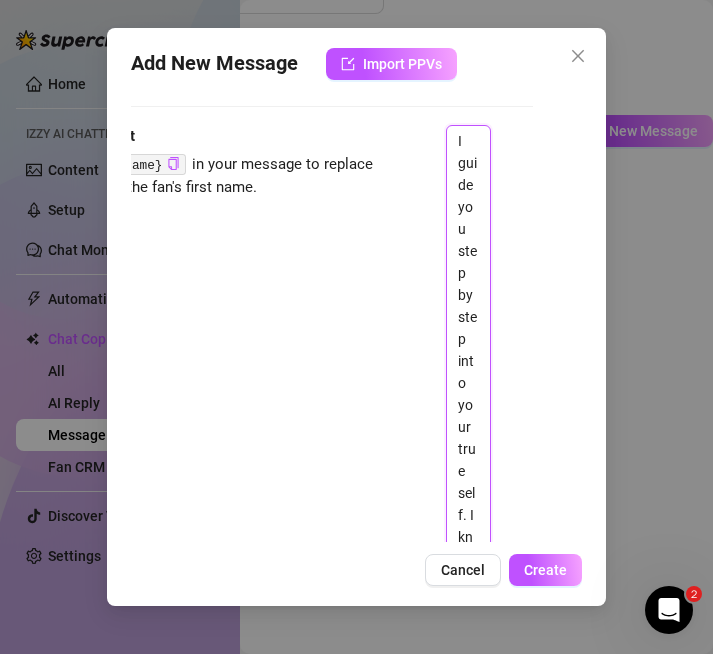 type on "I guide you step by step into your true self. I know that pussy of yours is craving this transformation. By the time I’m done, you’ll be the perfect bimbo whore I desire. Ready to embrace your new self? Let me get more into detail my slut." 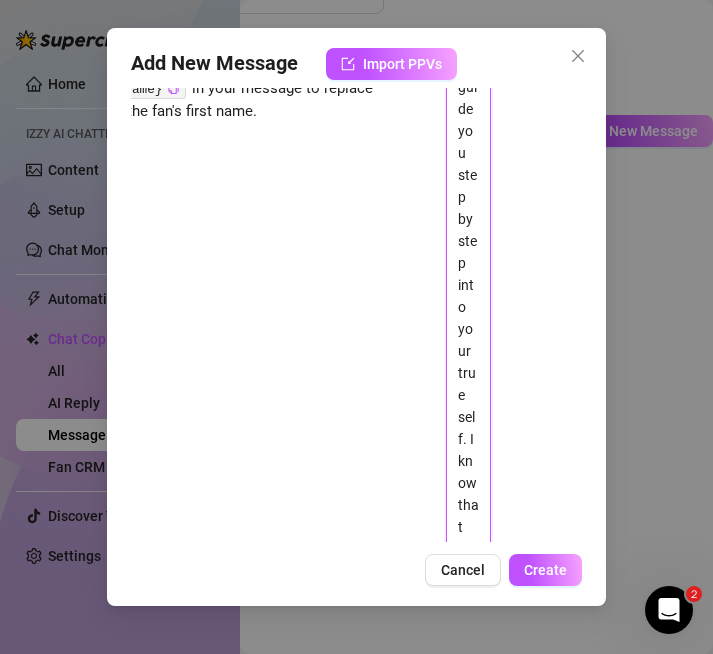 type on "I guide you step by step into your true self. I know that pussy of yours is craving this transformation. By the time I’m done, you’ll be the perfect bimbo whore I desire. Ready to embrace your new self? Let me get more into detail my slut." 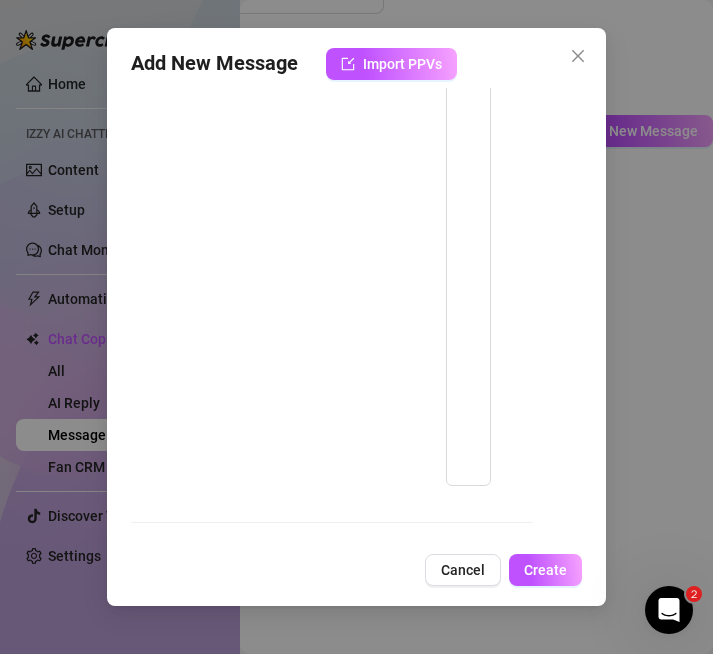 scroll, scrollTop: 4432, scrollLeft: 49, axis: both 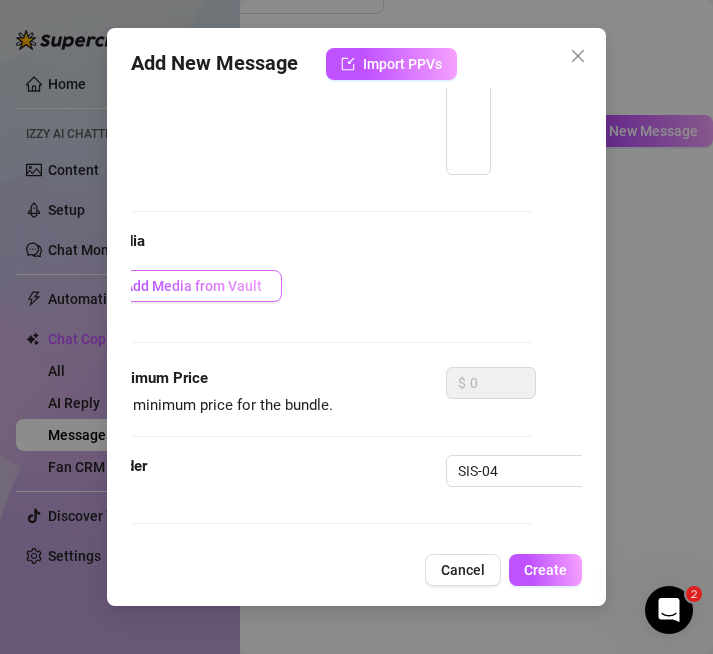 click on "Add Media from Vault" at bounding box center [193, 286] 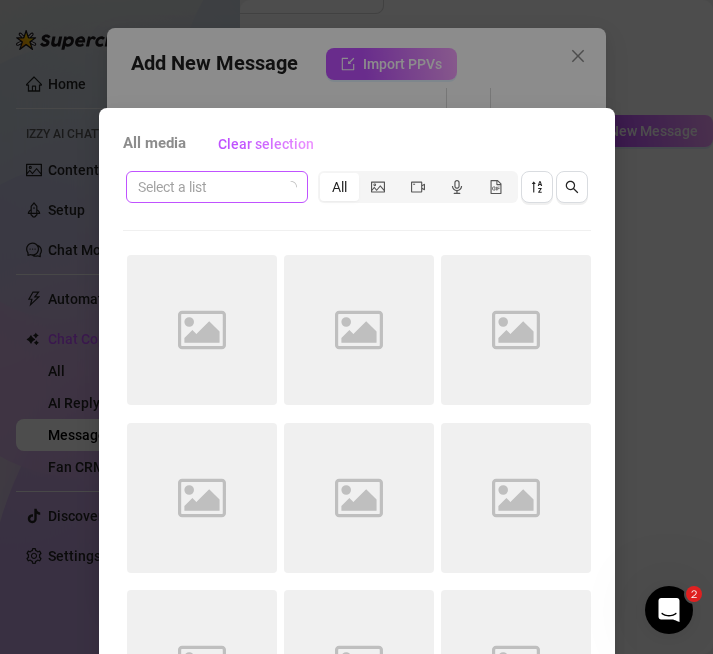 click at bounding box center (208, 187) 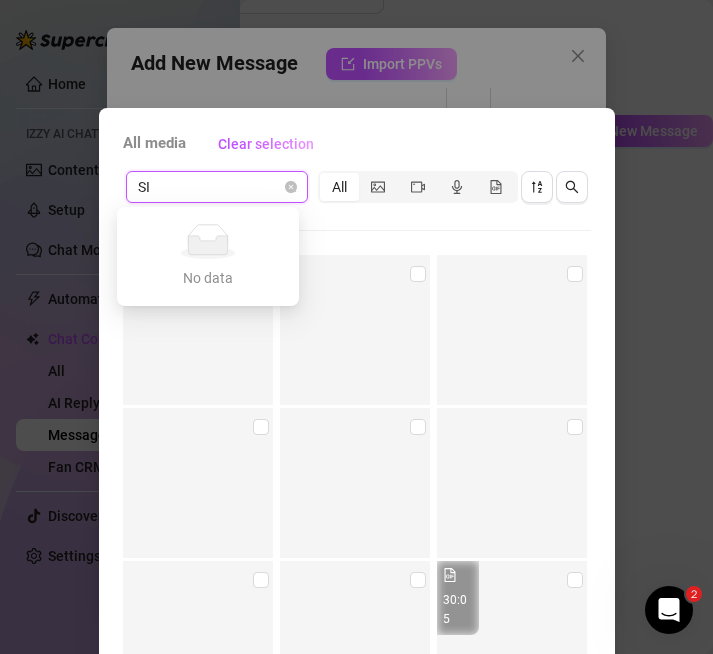 type on "S" 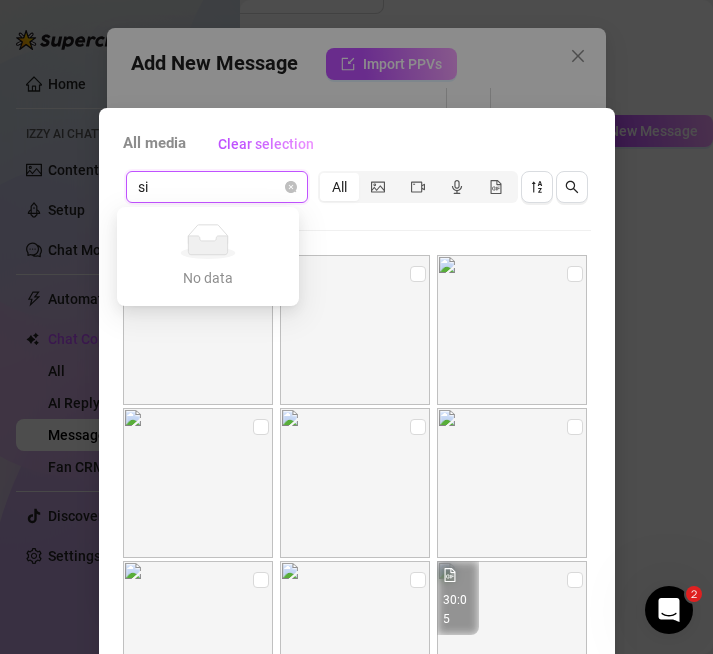 type on "s" 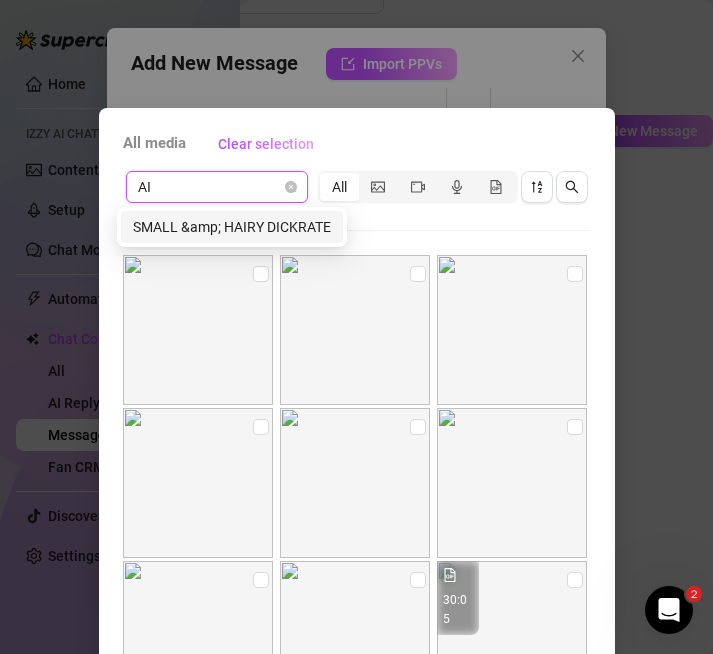 type on "A" 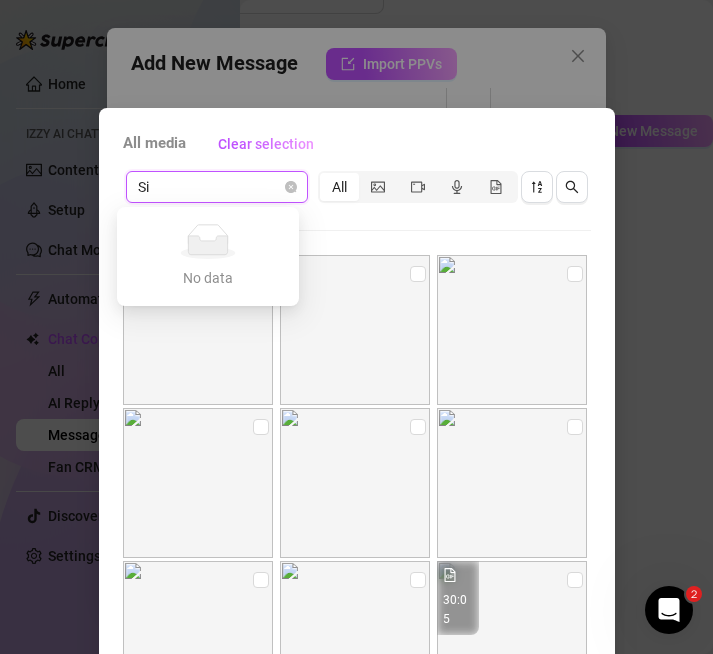 type on "S" 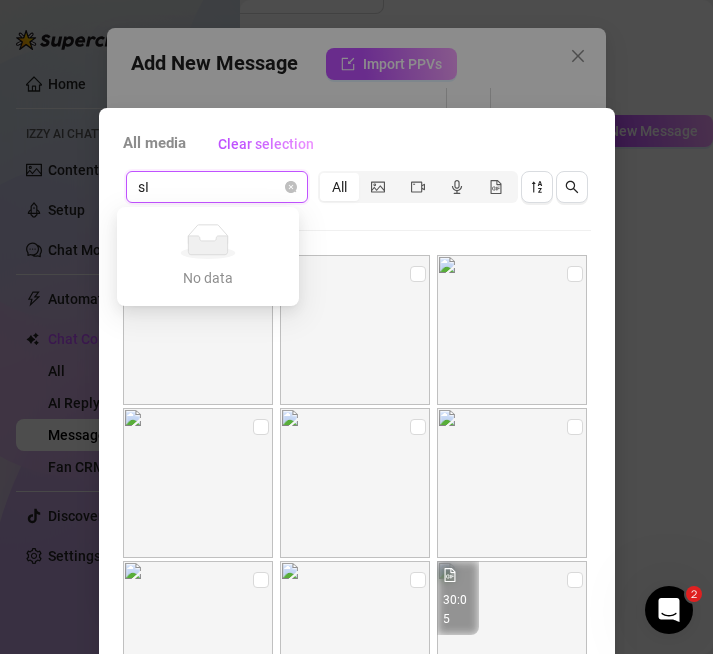 type on "s" 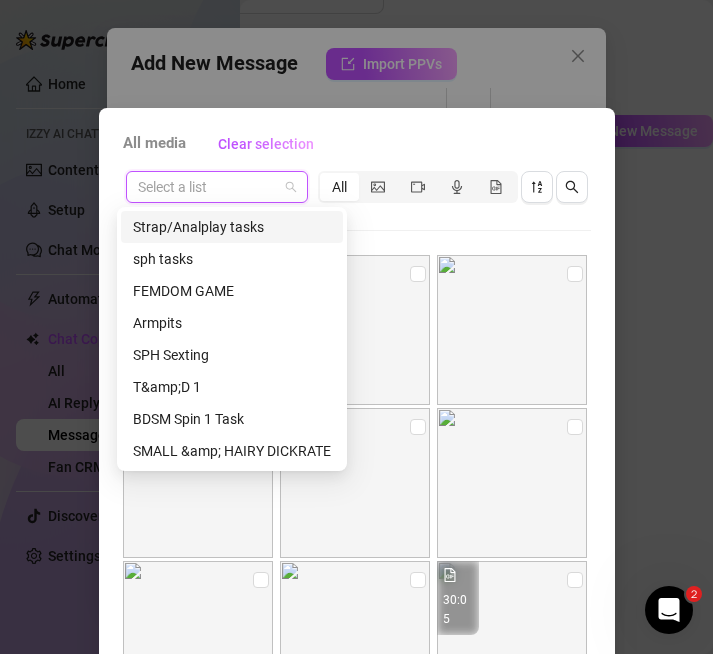 type on "S" 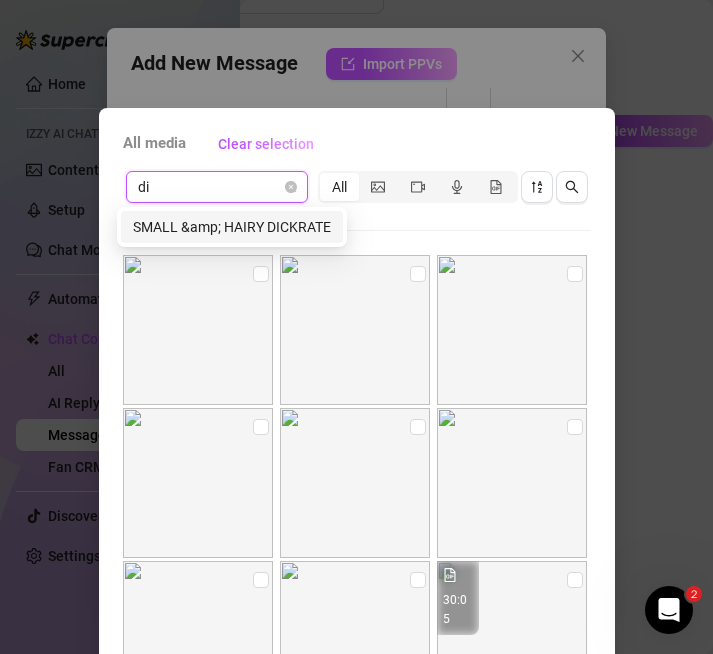 type on "d" 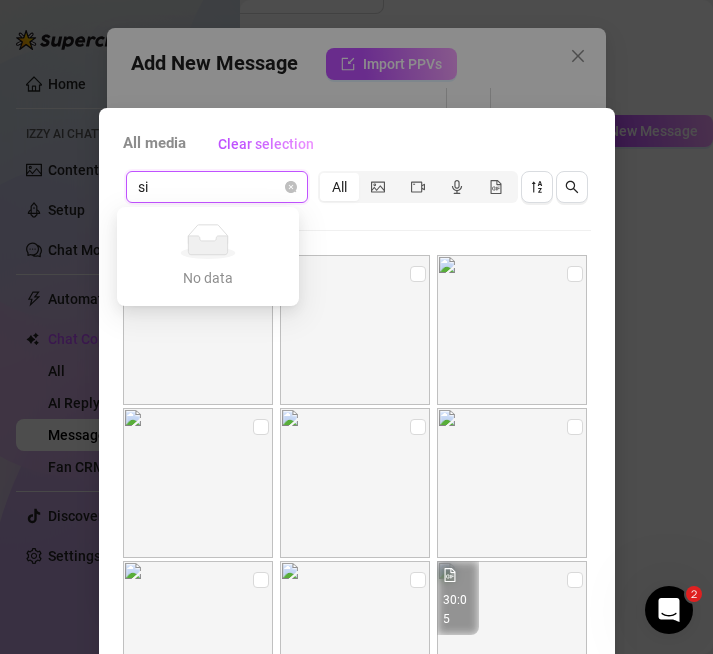 type on "s" 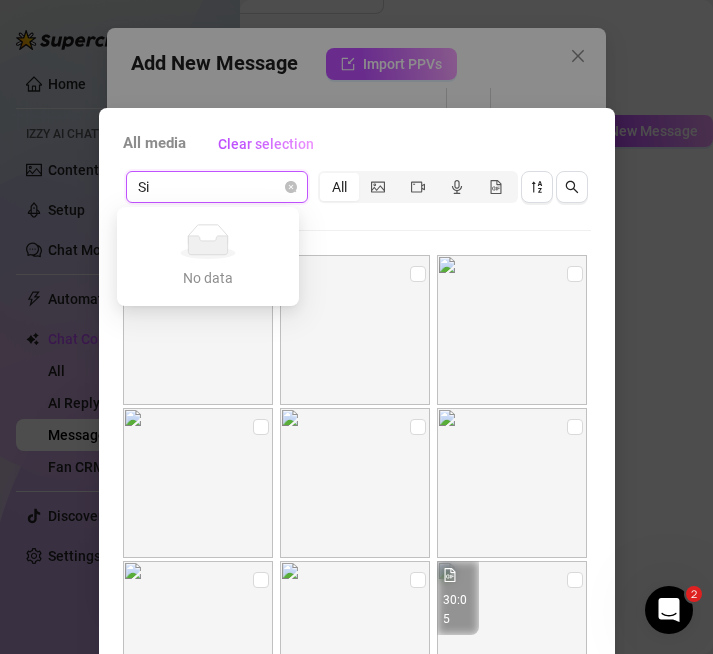 type on "S" 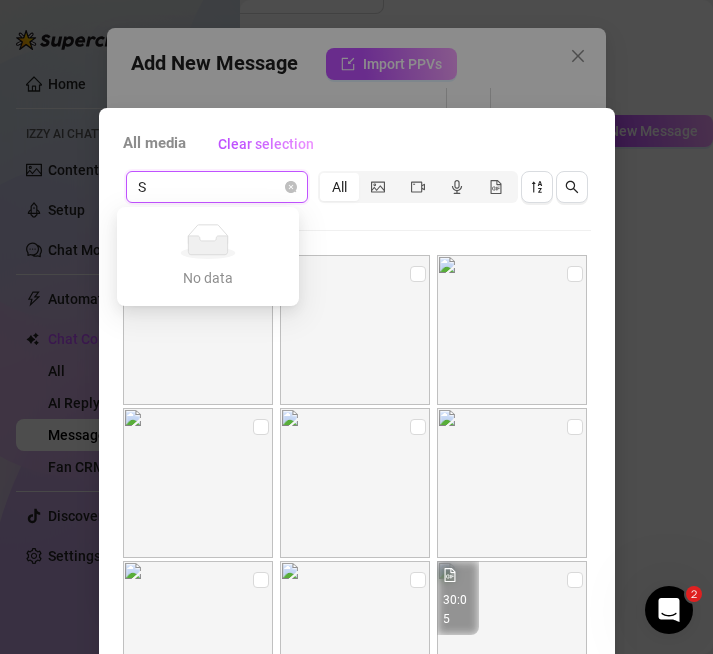 type 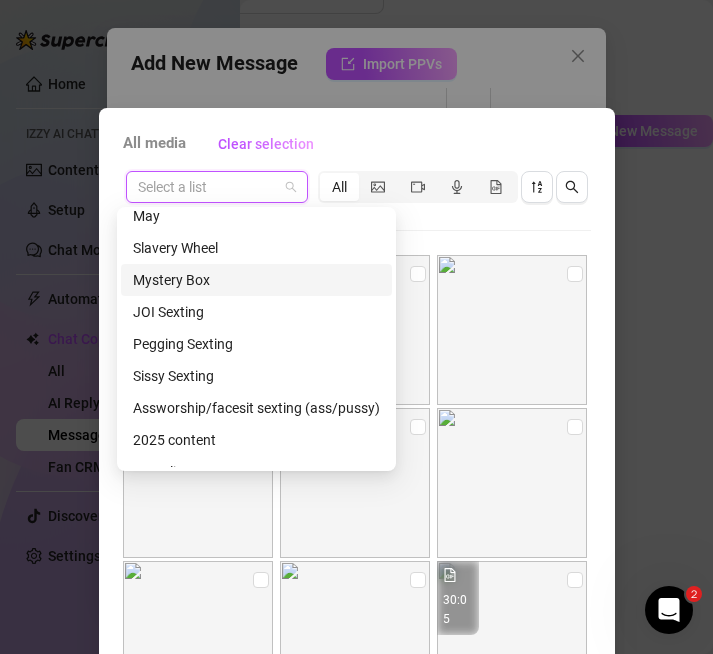 scroll, scrollTop: 5089, scrollLeft: 0, axis: vertical 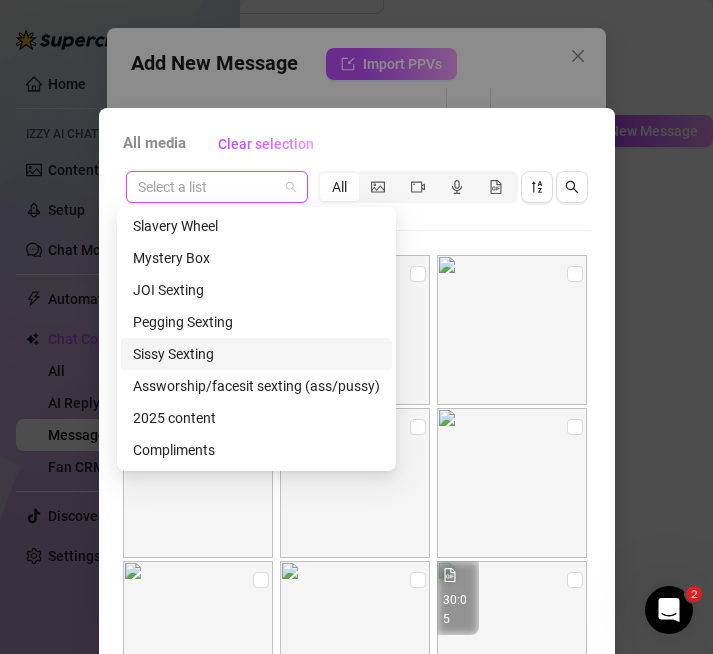 click on "Sissy Sexting" at bounding box center (256, 354) 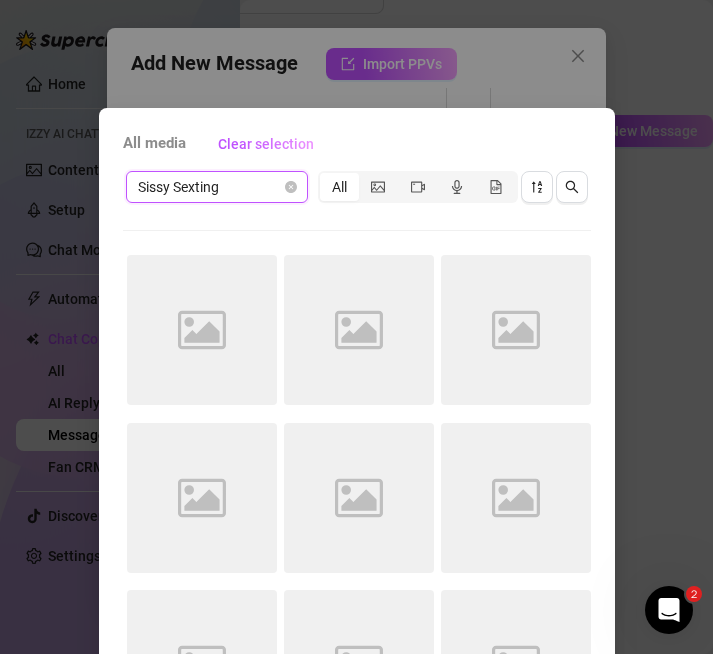 click 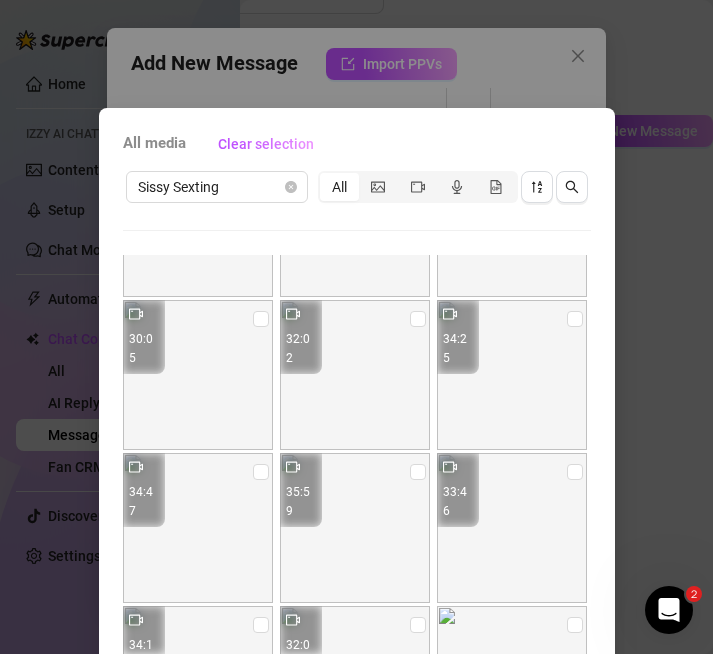 scroll, scrollTop: 262, scrollLeft: 0, axis: vertical 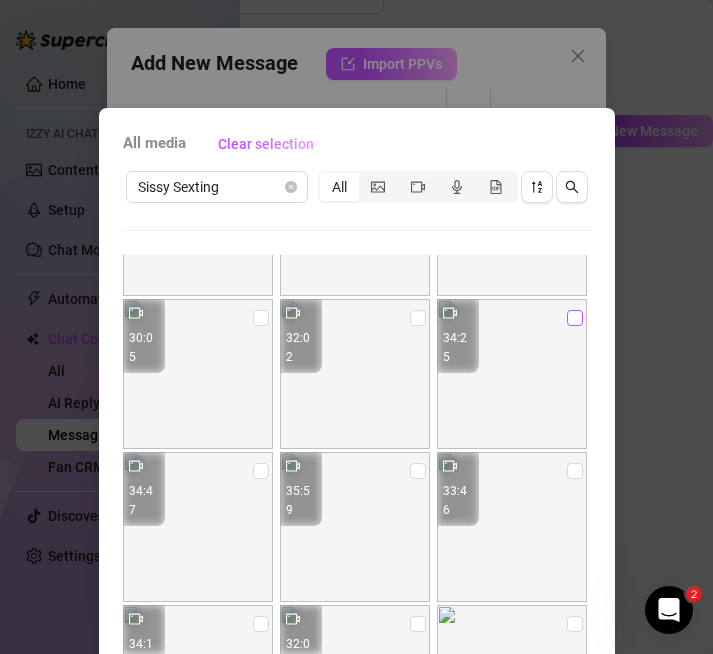 click at bounding box center [575, 318] 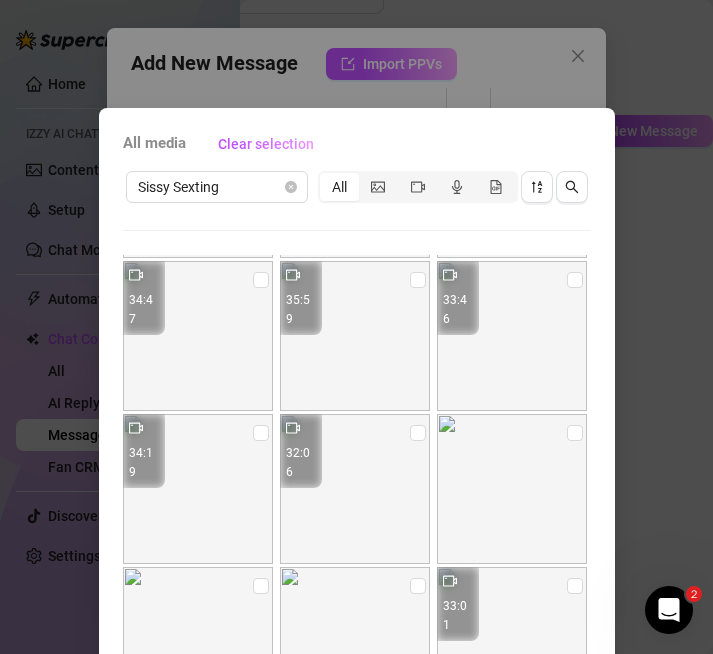 scroll, scrollTop: 691, scrollLeft: 0, axis: vertical 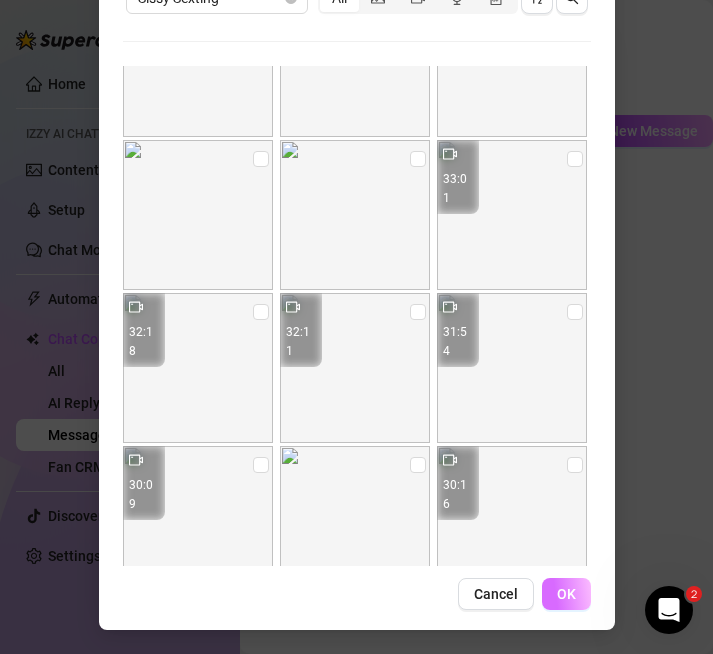 click on "OK" at bounding box center [566, 594] 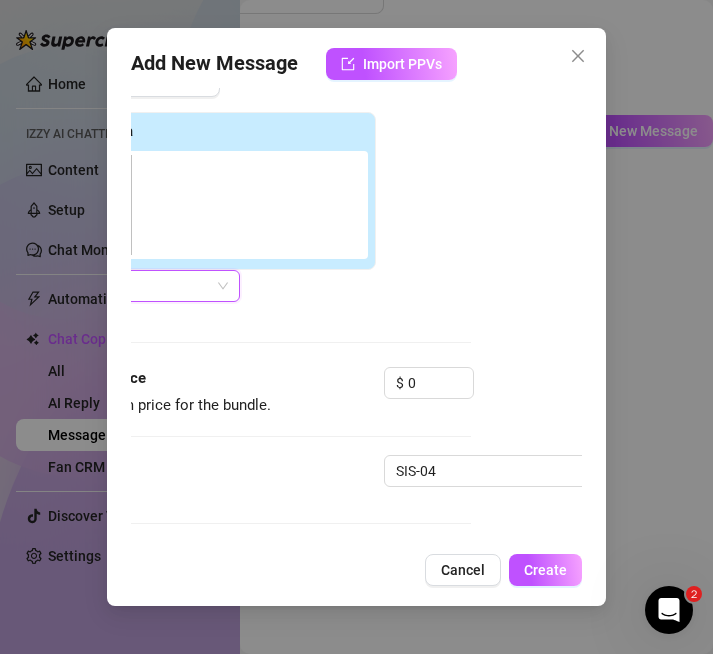 scroll, scrollTop: 4637, scrollLeft: 115, axis: both 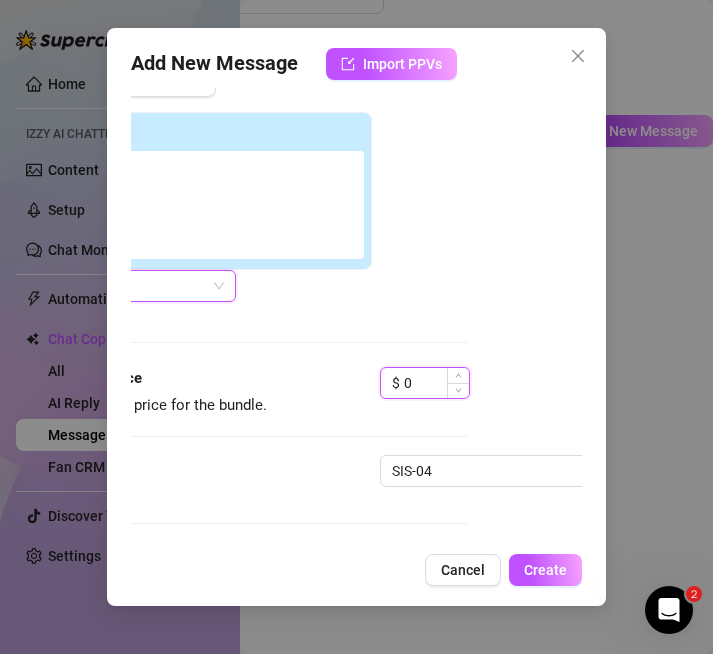 click on "0" at bounding box center (436, 383) 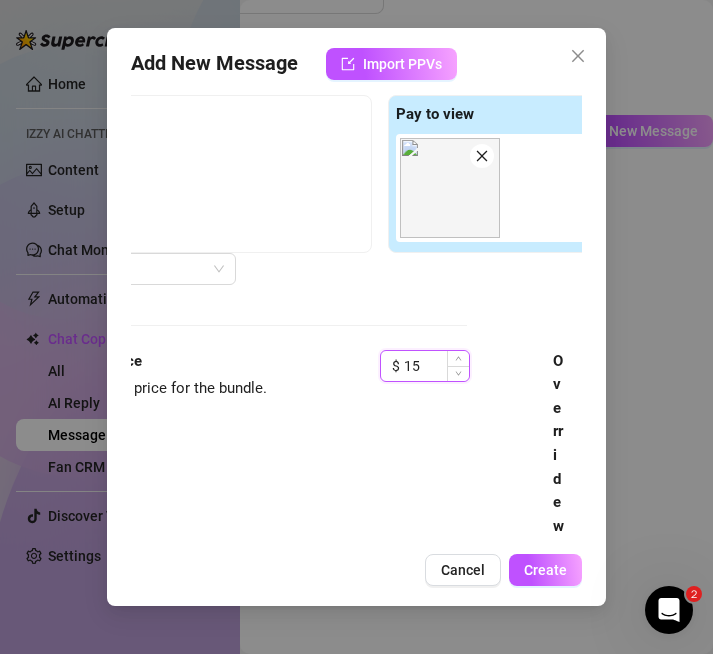 type on "1" 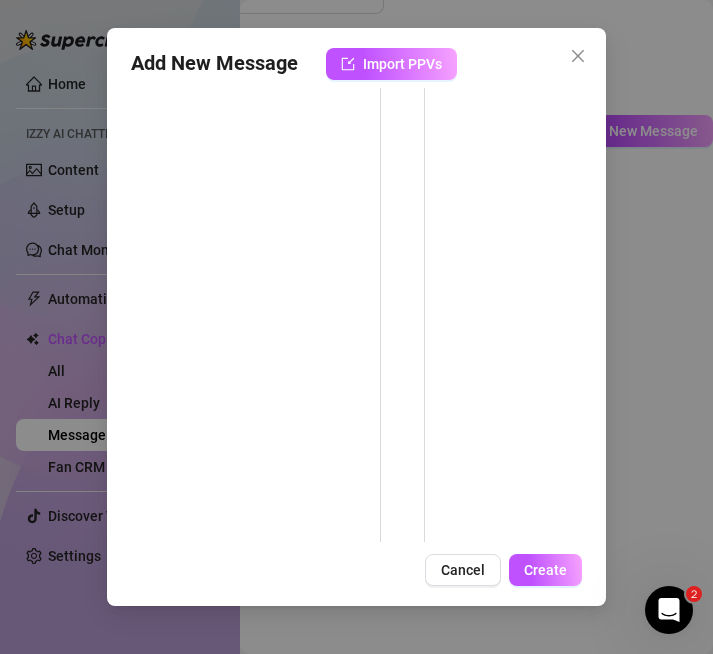 scroll, scrollTop: 2438, scrollLeft: 115, axis: both 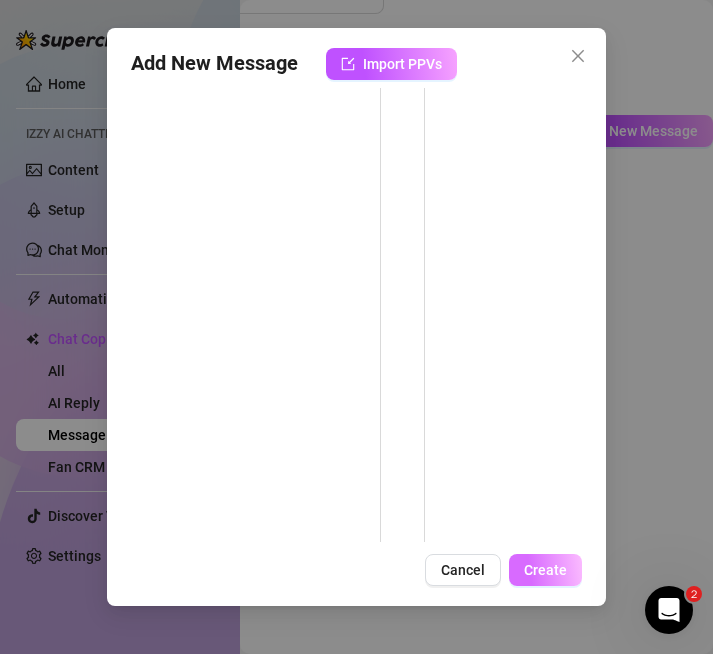 type on "45" 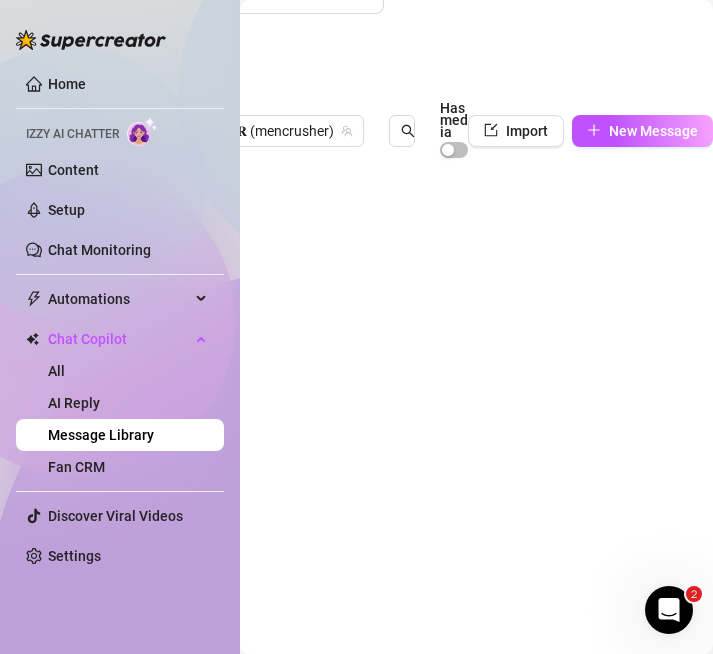 scroll, scrollTop: 0, scrollLeft: 0, axis: both 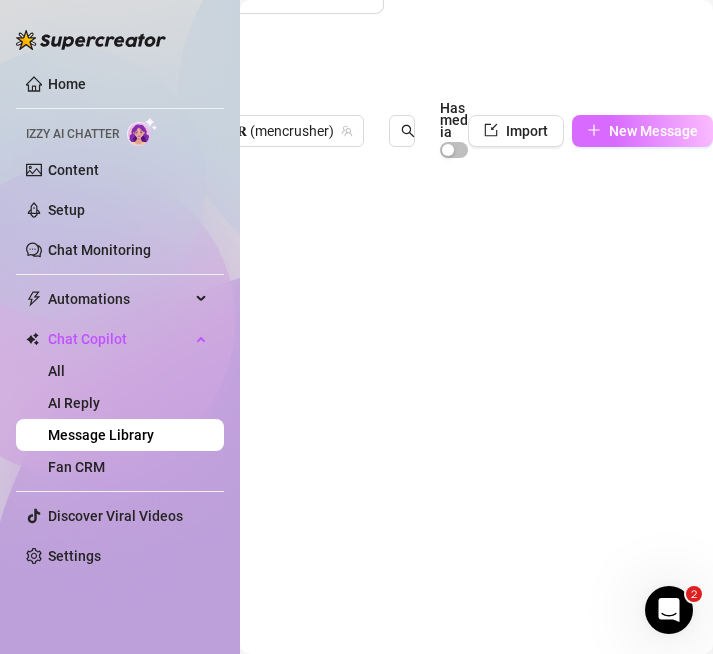 click on "New Message" at bounding box center (653, 131) 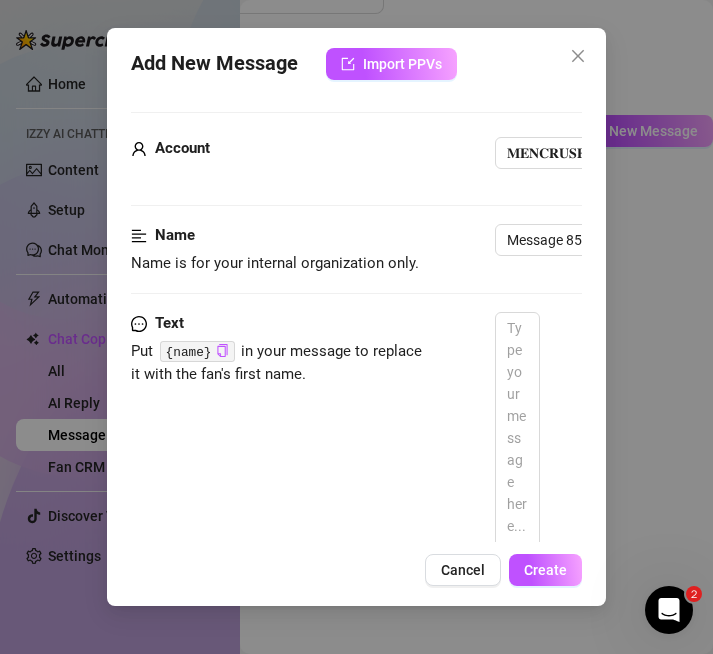 scroll, scrollTop: 0, scrollLeft: 181, axis: horizontal 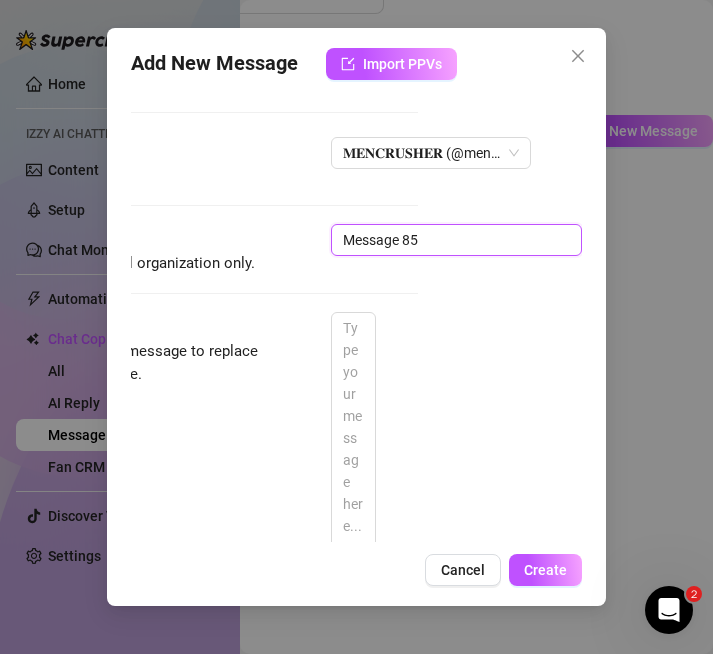 drag, startPoint x: 419, startPoint y: 234, endPoint x: 174, endPoint y: 231, distance: 245.01837 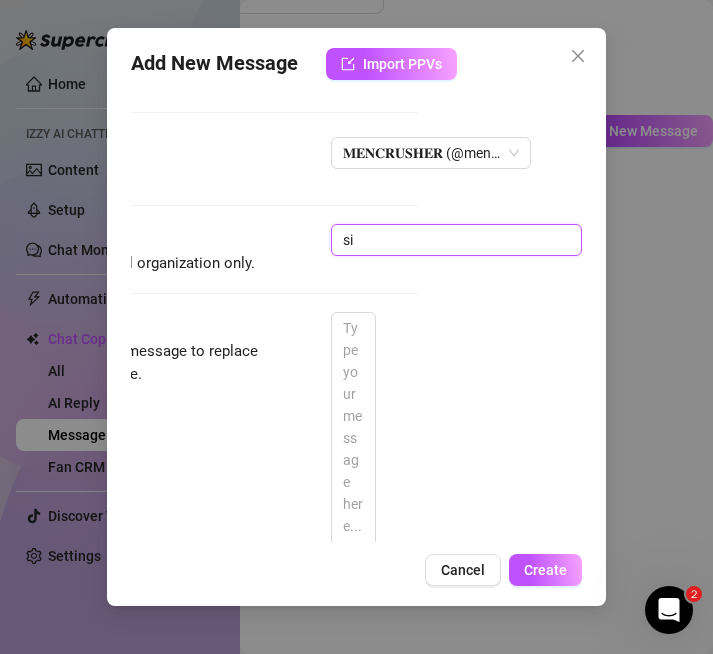 type on "s" 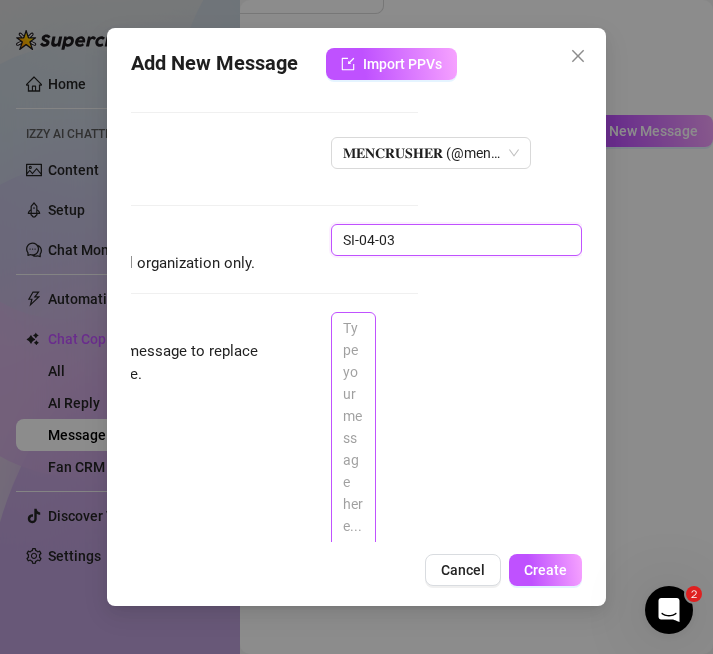 type on "SI-04-03" 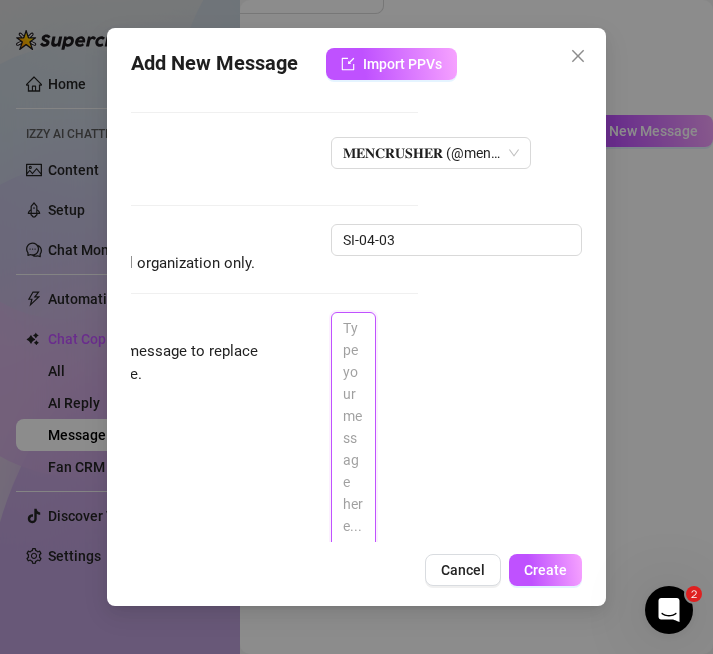 click at bounding box center [353, 559] 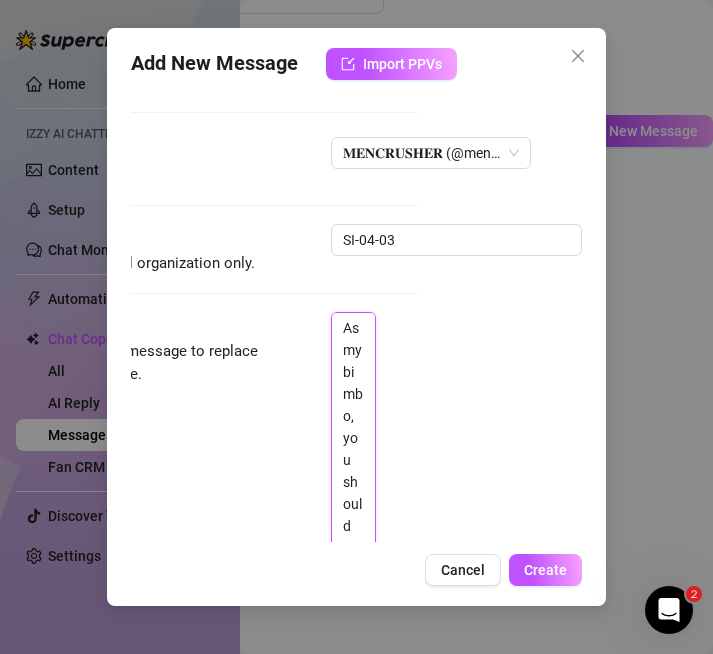type on "As my bimbo, you should be an expert in pleasing the biggest cocks, and I’m going to teach you exactly how. Let me show you how to take it like the perfect bimbo sissy slut you’re meant to be. Remember, practice makes perfect—so get ready, bimbo, it’s time to make me proud!🍆👀👅." 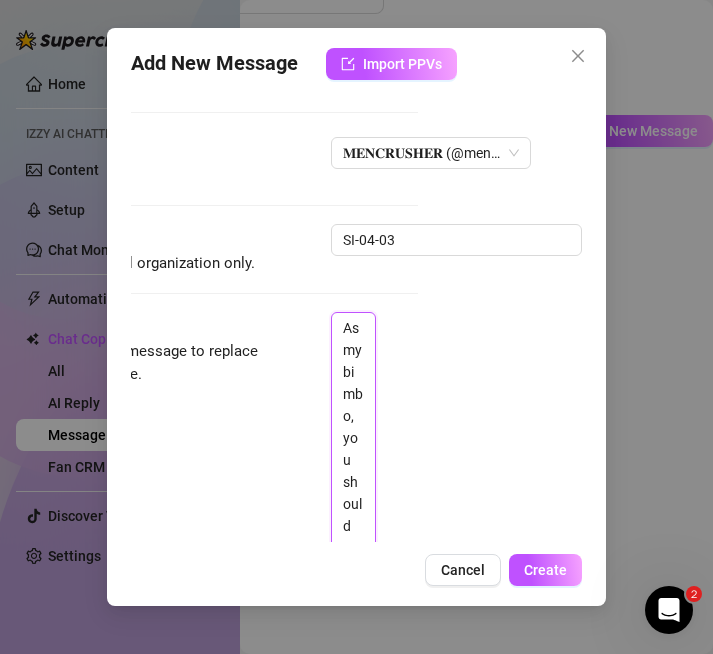 scroll, scrollTop: 907, scrollLeft: 2, axis: both 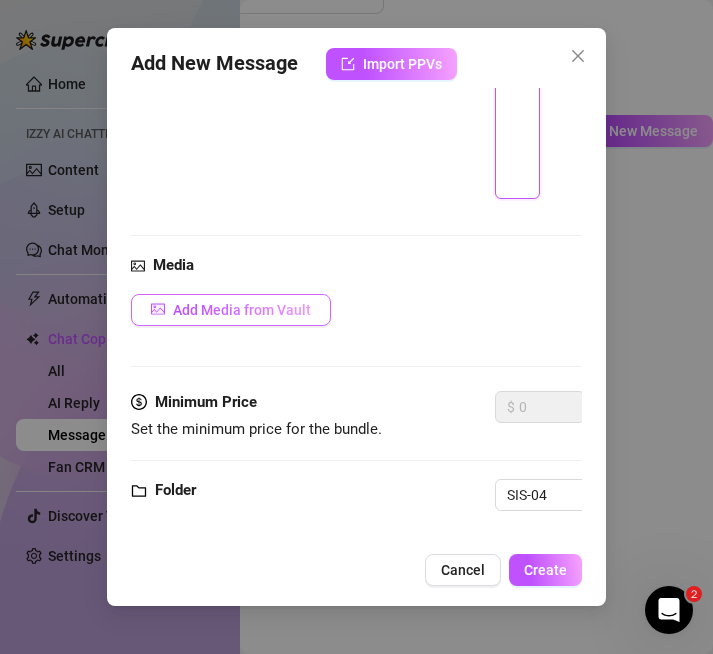 type on "As my bimbo, you should be an expert in pleasing the biggest cocks, and I’m going to teach you exactly how. Let me show you how to take it like the perfect bimbo sissy slut you’re meant to be. Remember, practice makes perfect—so get ready, bimbo, it’s time to make me proud!🍆👀👅." 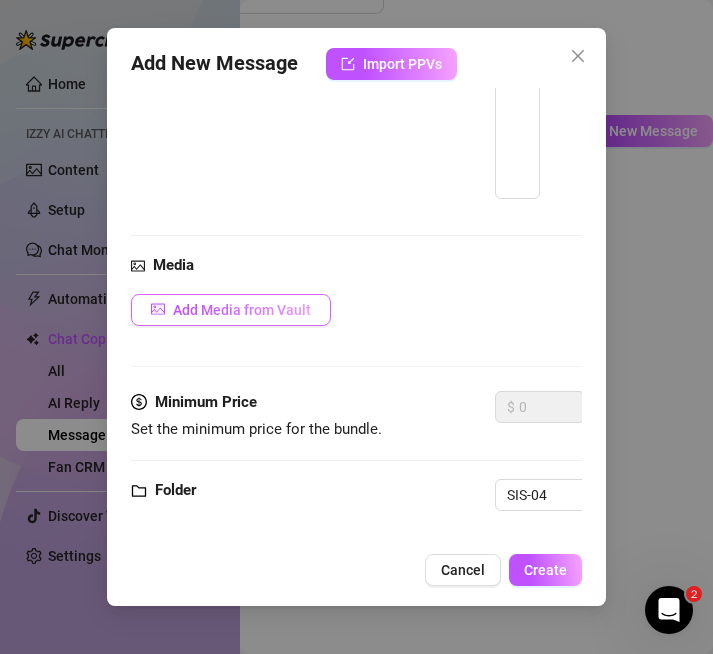 click on "Add Media from Vault" at bounding box center (242, 310) 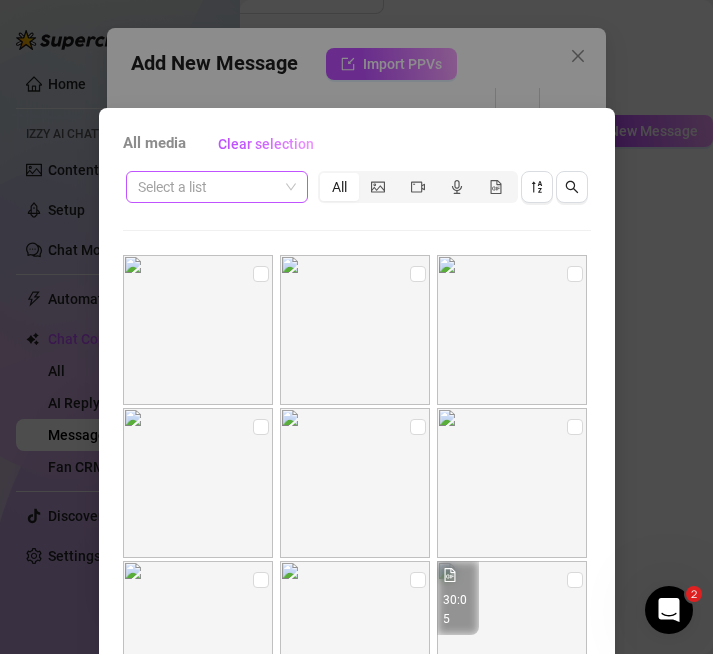 click at bounding box center [208, 187] 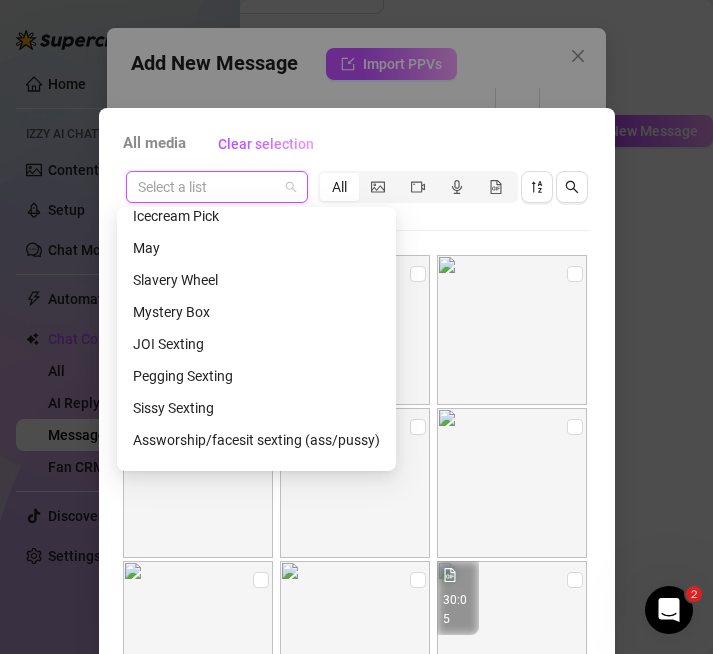 scroll, scrollTop: 5036, scrollLeft: 0, axis: vertical 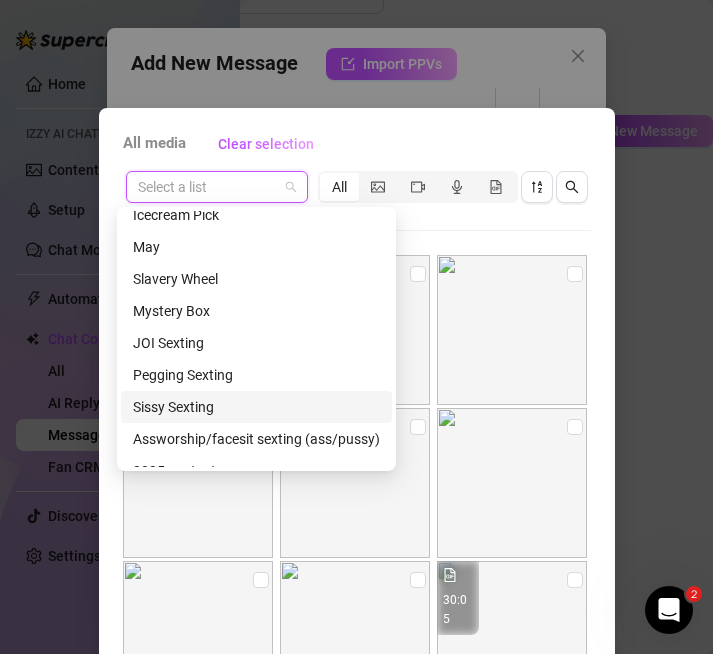 click on "Sissy Sexting" at bounding box center (256, 407) 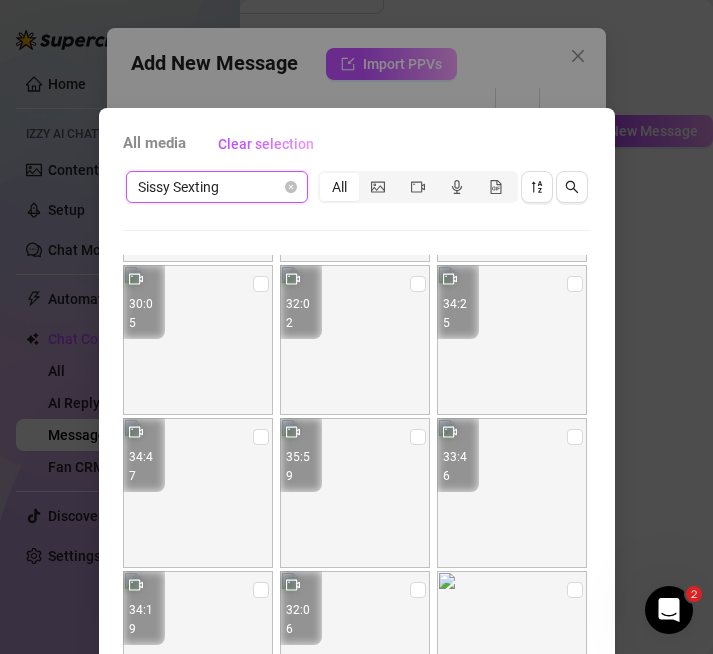 scroll, scrollTop: 297, scrollLeft: 0, axis: vertical 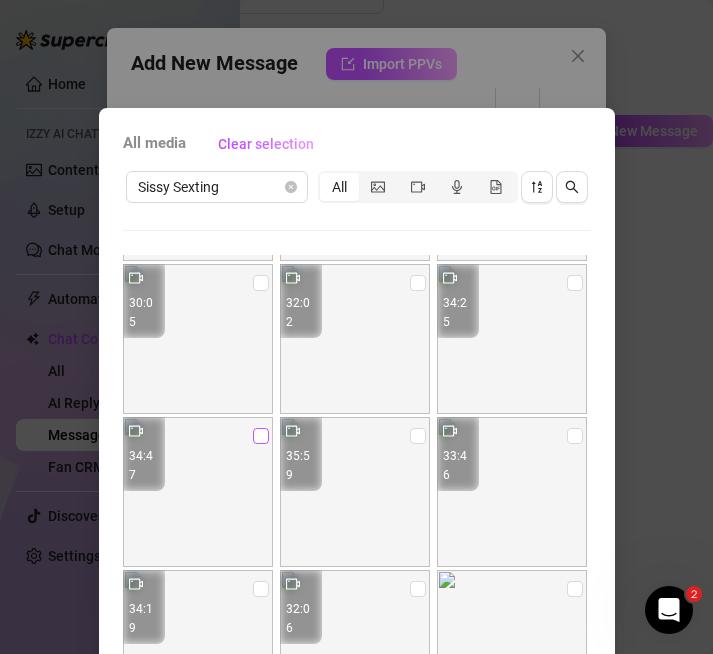 click at bounding box center [261, 436] 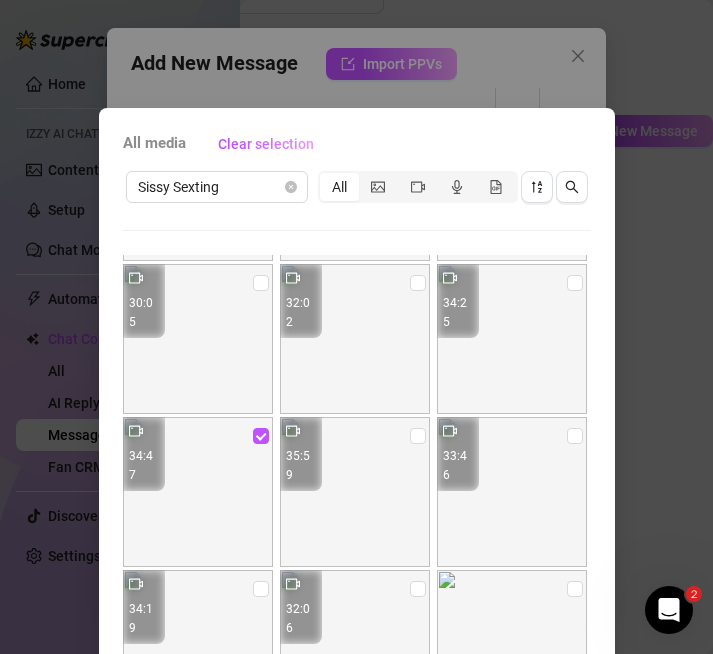 scroll, scrollTop: 189, scrollLeft: 0, axis: vertical 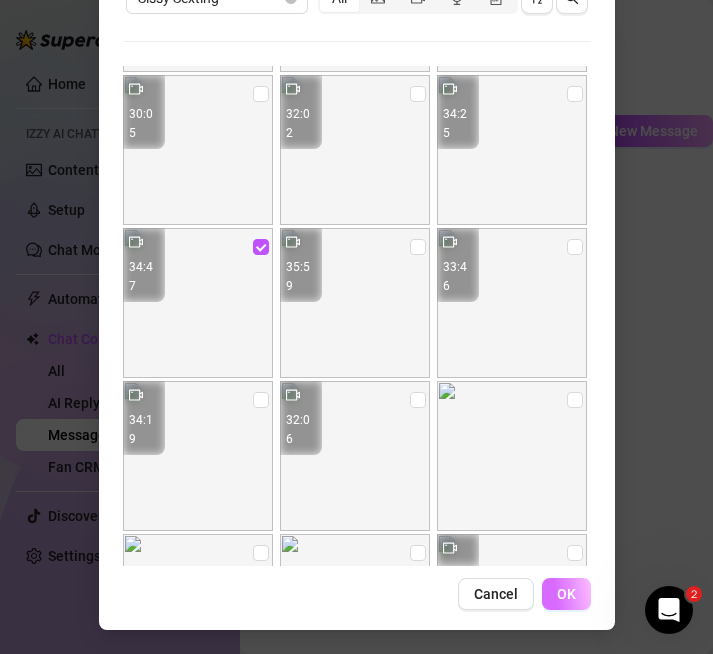 click on "OK" at bounding box center [566, 594] 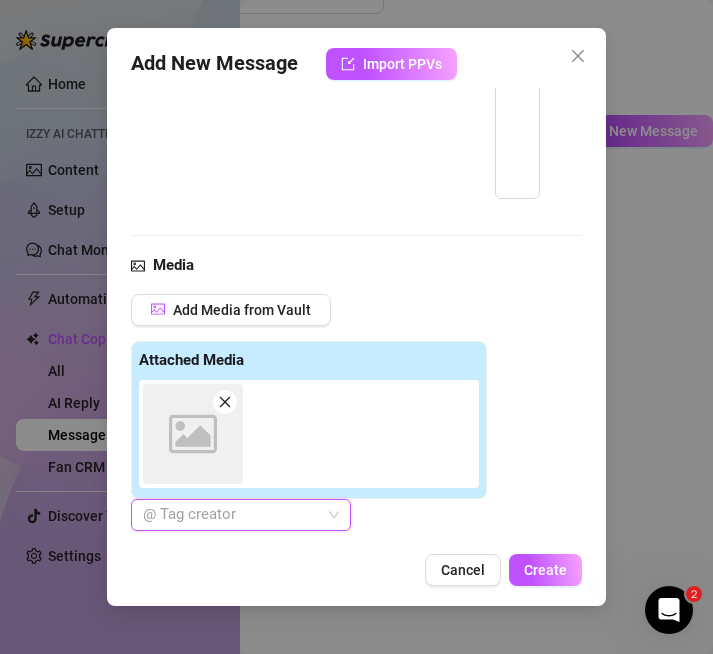 scroll, scrollTop: 5451, scrollLeft: 0, axis: vertical 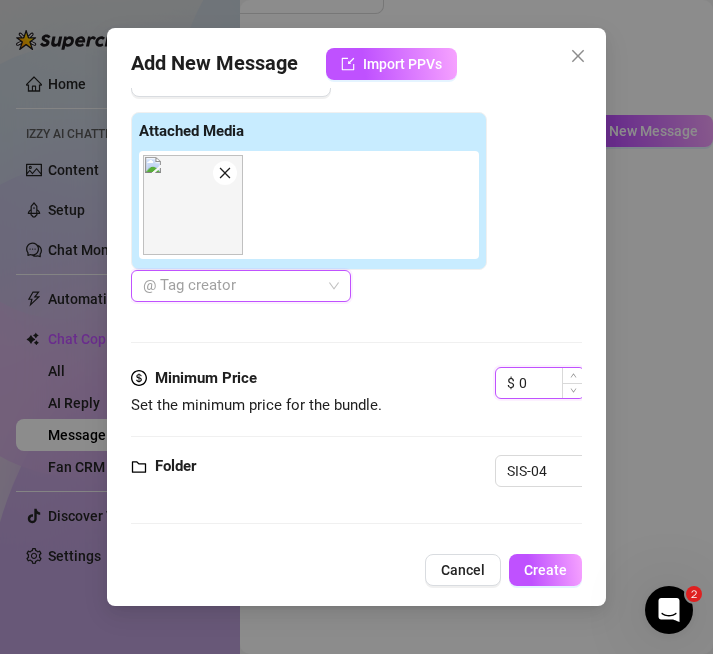 click on "0" at bounding box center (551, 383) 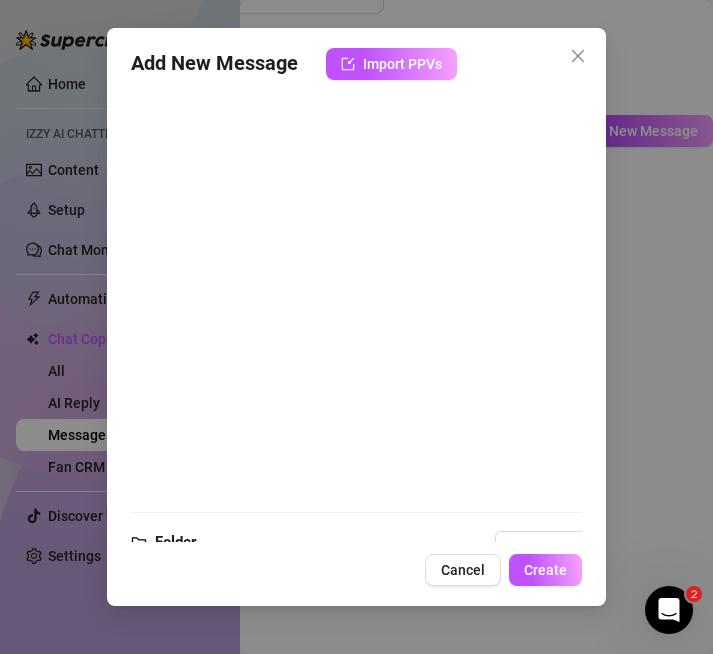 scroll, scrollTop: 6083, scrollLeft: 0, axis: vertical 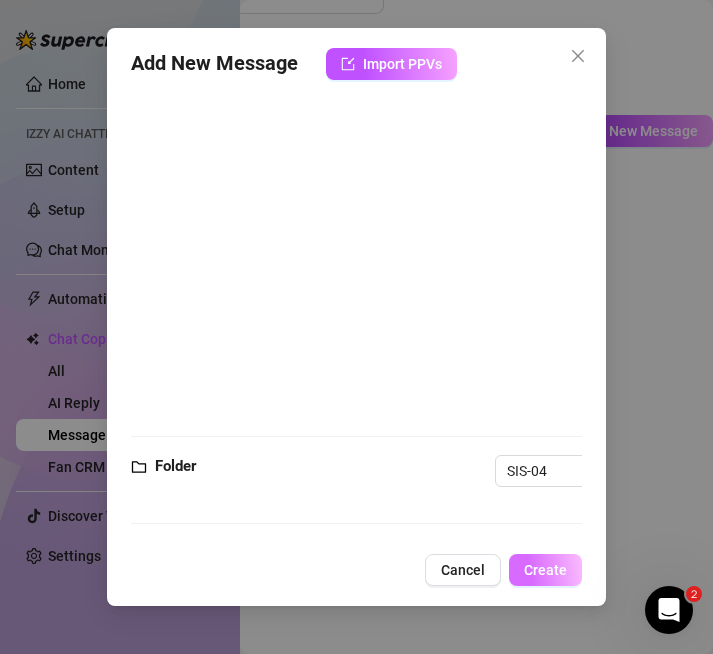 type on "85" 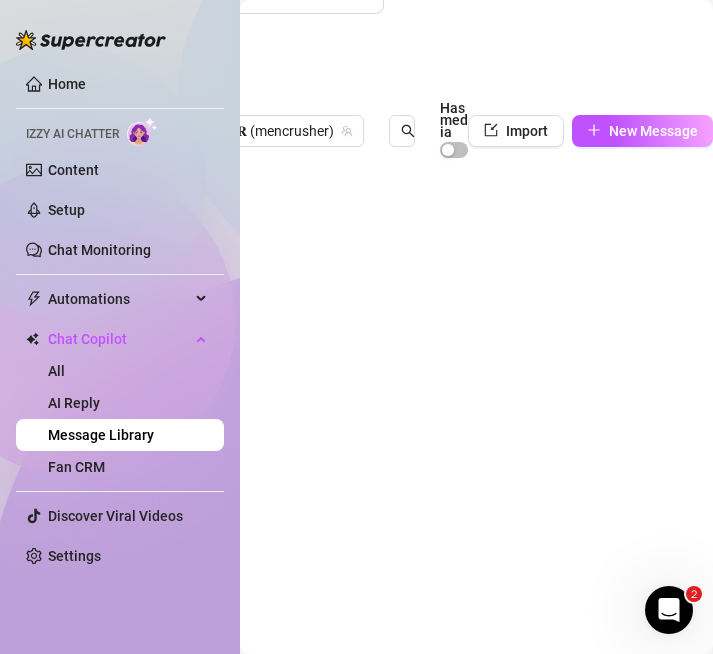 scroll, scrollTop: 0, scrollLeft: 0, axis: both 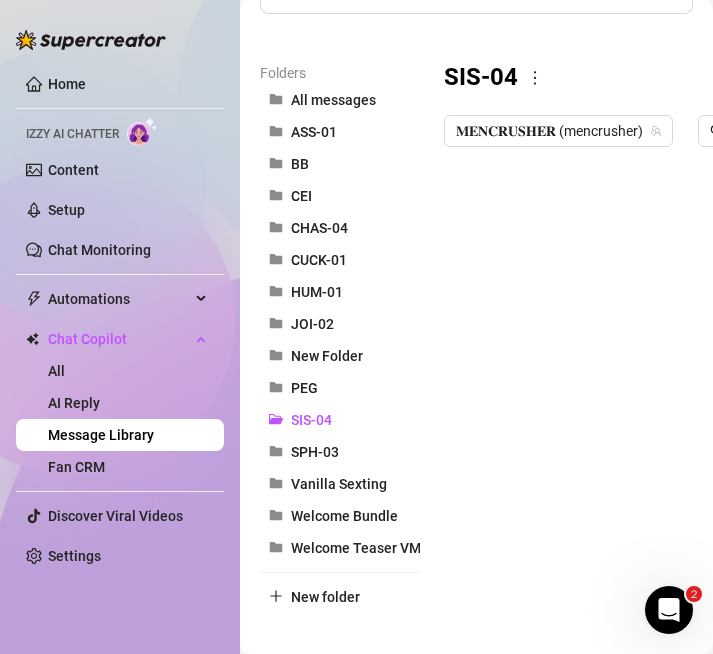 drag, startPoint x: 448, startPoint y: 265, endPoint x: 436, endPoint y: 433, distance: 168.42802 